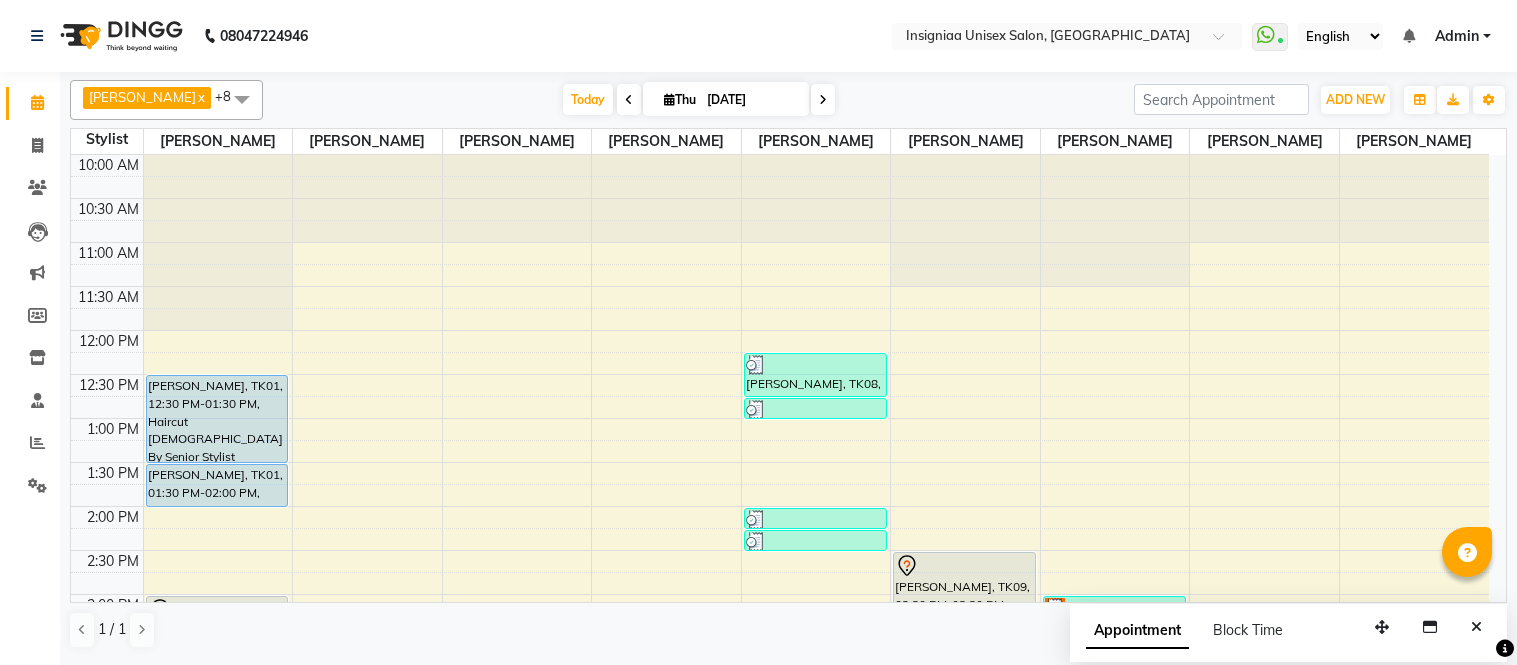 scroll, scrollTop: 0, scrollLeft: 0, axis: both 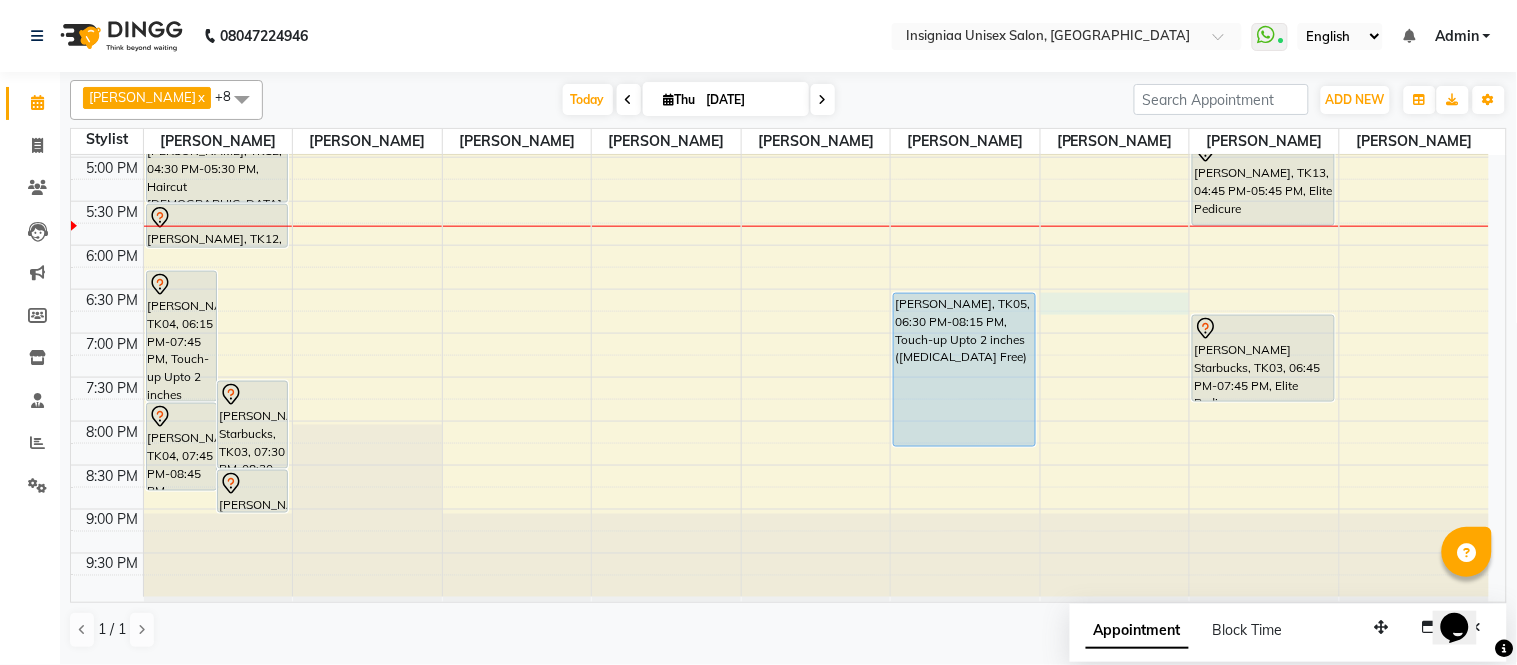 click on "10:00 AM 10:30 AM 11:00 AM 11:30 AM 12:00 PM 12:30 PM 1:00 PM 1:30 PM 2:00 PM 2:30 PM 3:00 PM 3:30 PM 4:00 PM 4:30 PM 5:00 PM 5:30 PM 6:00 PM 6:30 PM 7:00 PM 7:30 PM 8:00 PM 8:30 PM 9:00 PM 9:30 PM             [PERSON_NAME], TK04, 06:15 PM-07:45 PM, Touch-up Upto 2 inches ([MEDICAL_DATA] Free)             [PERSON_NAME] Starbucks, TK03, 07:30 PM-08:30 PM, Global Color Men             [PERSON_NAME], TK04, 07:45 PM-08:45 PM, Moroccan Treatment Below Shoulder             [PERSON_NAME] Starbucks, TK03, 08:30 PM-09:00 PM, [PERSON_NAME] Trim & Crafting    [PERSON_NAME], TK01, 12:30 PM-01:30 PM, Haircut [DEMOGRAPHIC_DATA] By Senior Stylist    [PERSON_NAME], TK01, 01:30 PM-02:00 PM, [PERSON_NAME] Trim & Crafting             [PERSON_NAME], TK02, 03:00 PM-03:45 PM, Haircut [DEMOGRAPHIC_DATA]             [PERSON_NAME], TK12, 04:30 PM-05:30 PM, Haircut [DEMOGRAPHIC_DATA] By Senior Stylist             [PERSON_NAME], TK12, 05:30 PM-06:00 PM, [PERSON_NAME] Trim & Crafting     Bharti [PERSON_NAME], TK10, 03:30 PM-04:00 PM, Eyebrow,Peel Off Upperlip     Bharti [PERSON_NAME], TK10, 03:45 PM-04:00 PM, Upperlip" at bounding box center (780, 69) 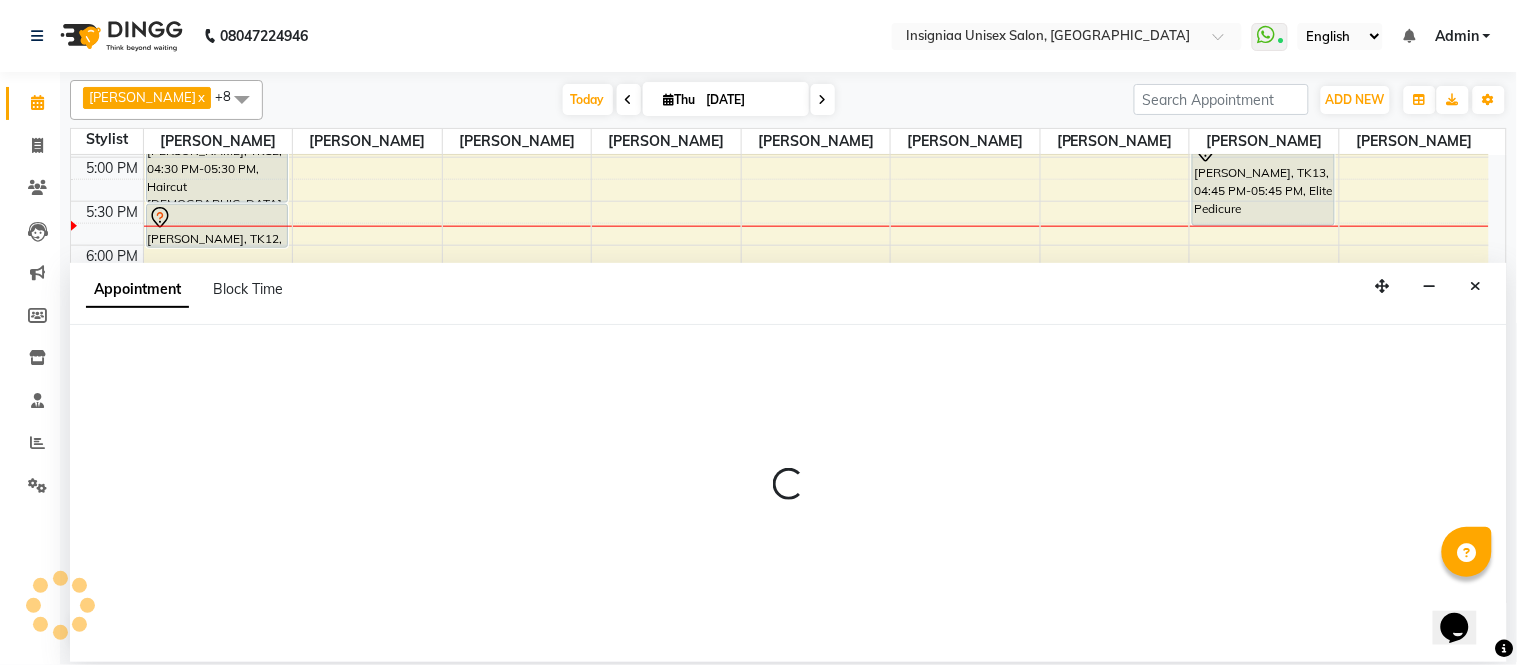 select on "67590" 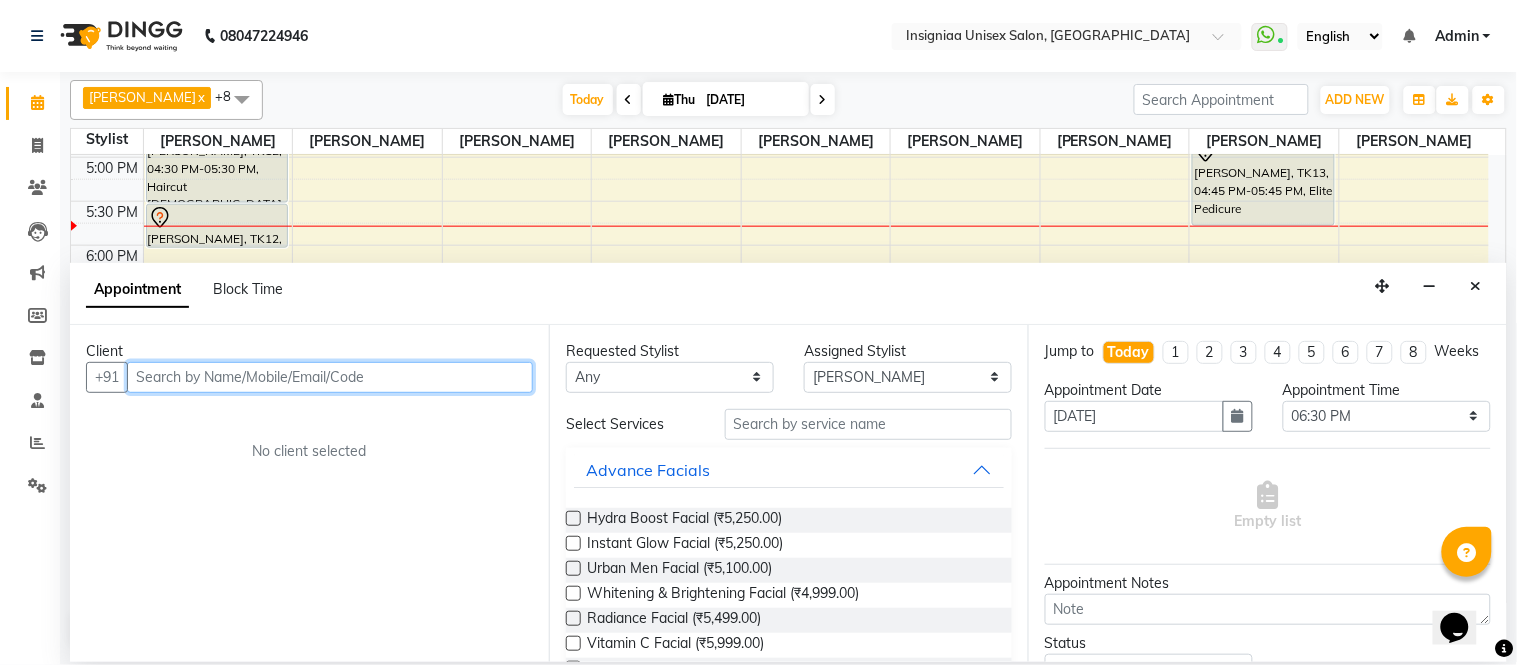 click at bounding box center (330, 377) 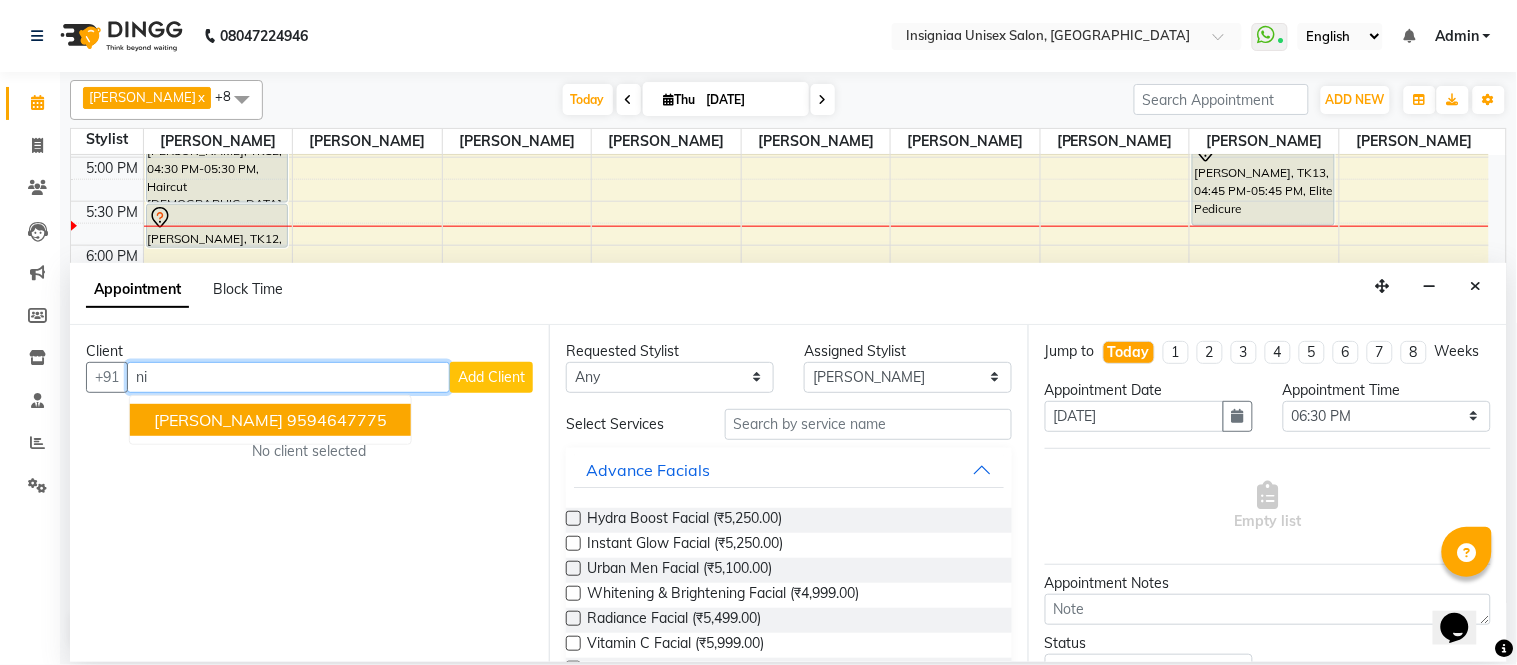 type on "n" 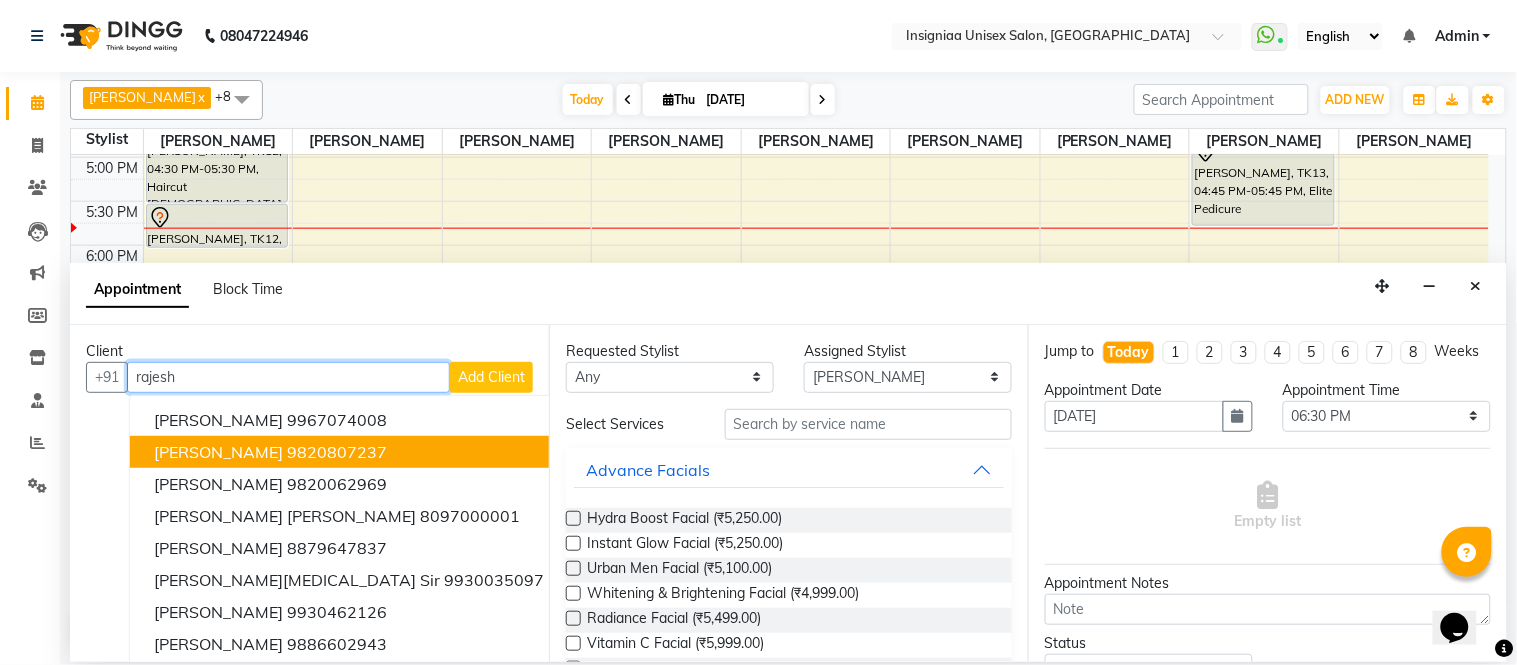click on "rajesh" at bounding box center (288, 377) 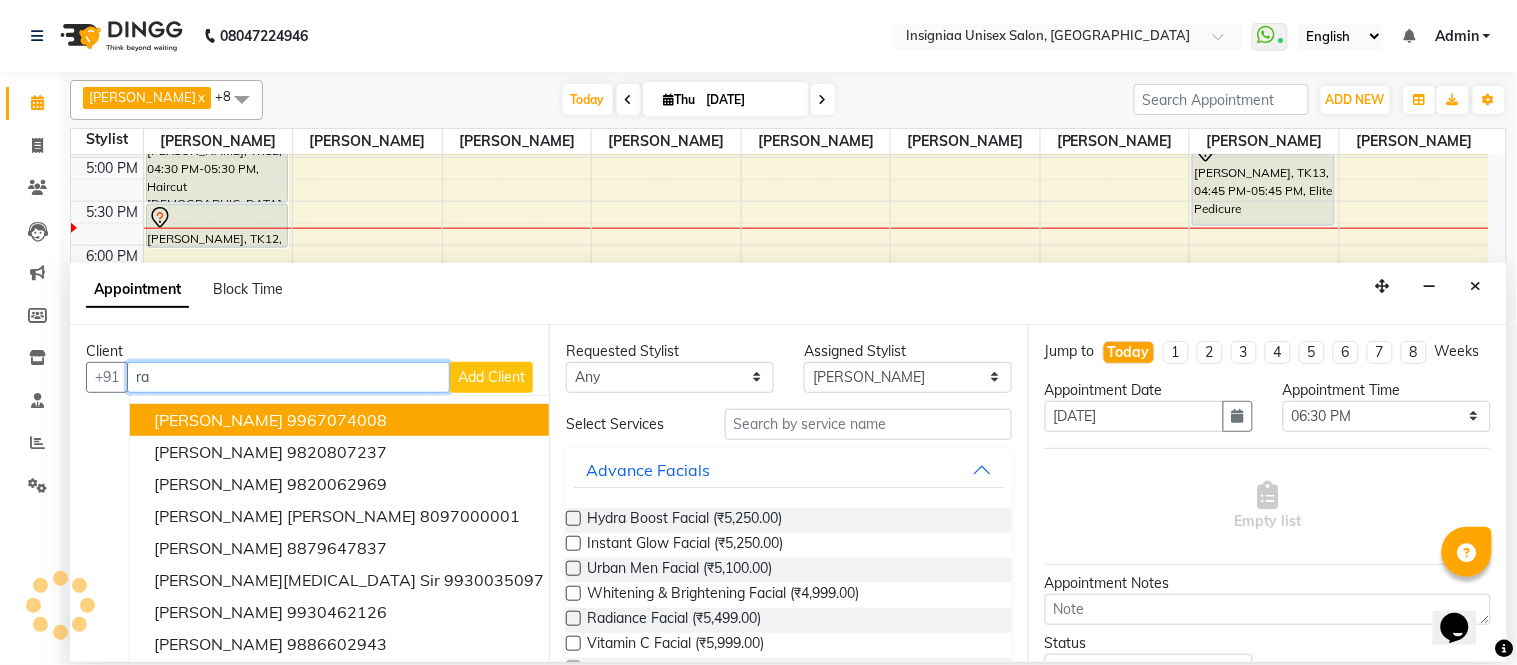 type on "r" 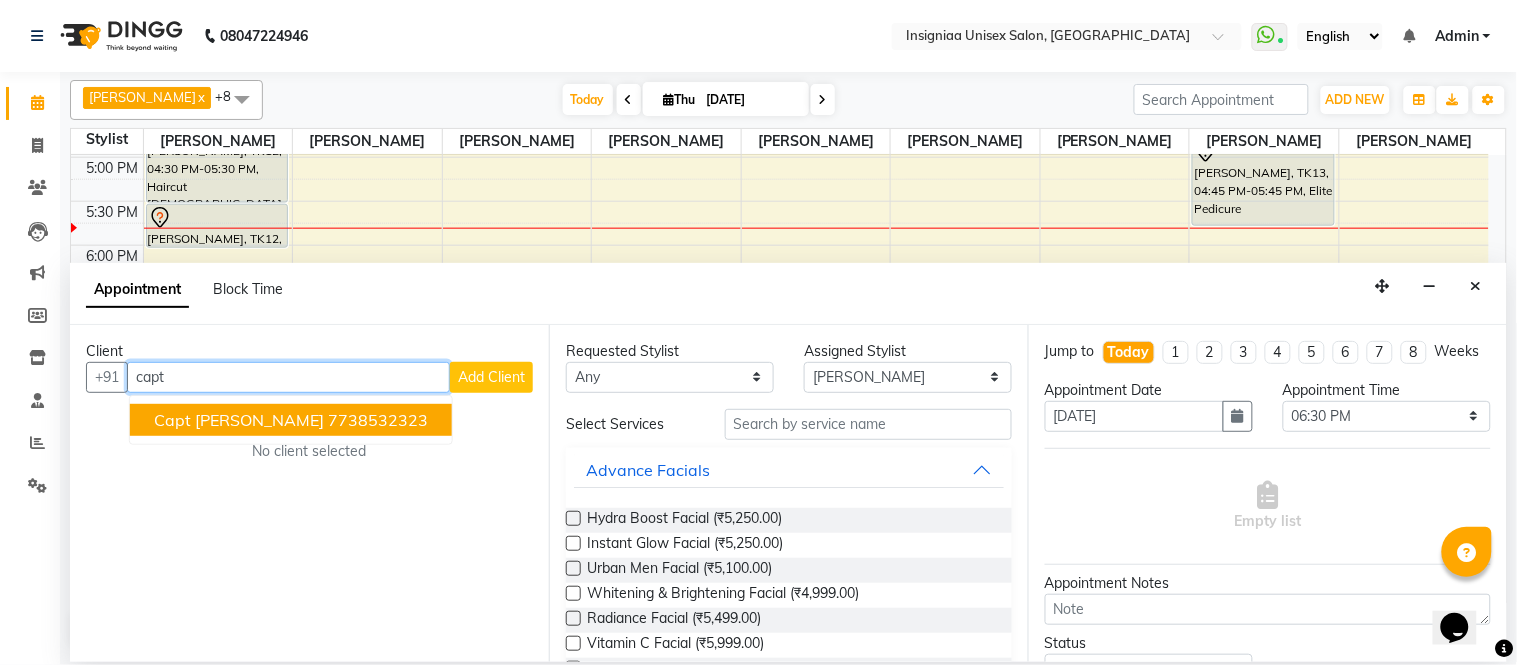 click on "7738532323" at bounding box center (378, 420) 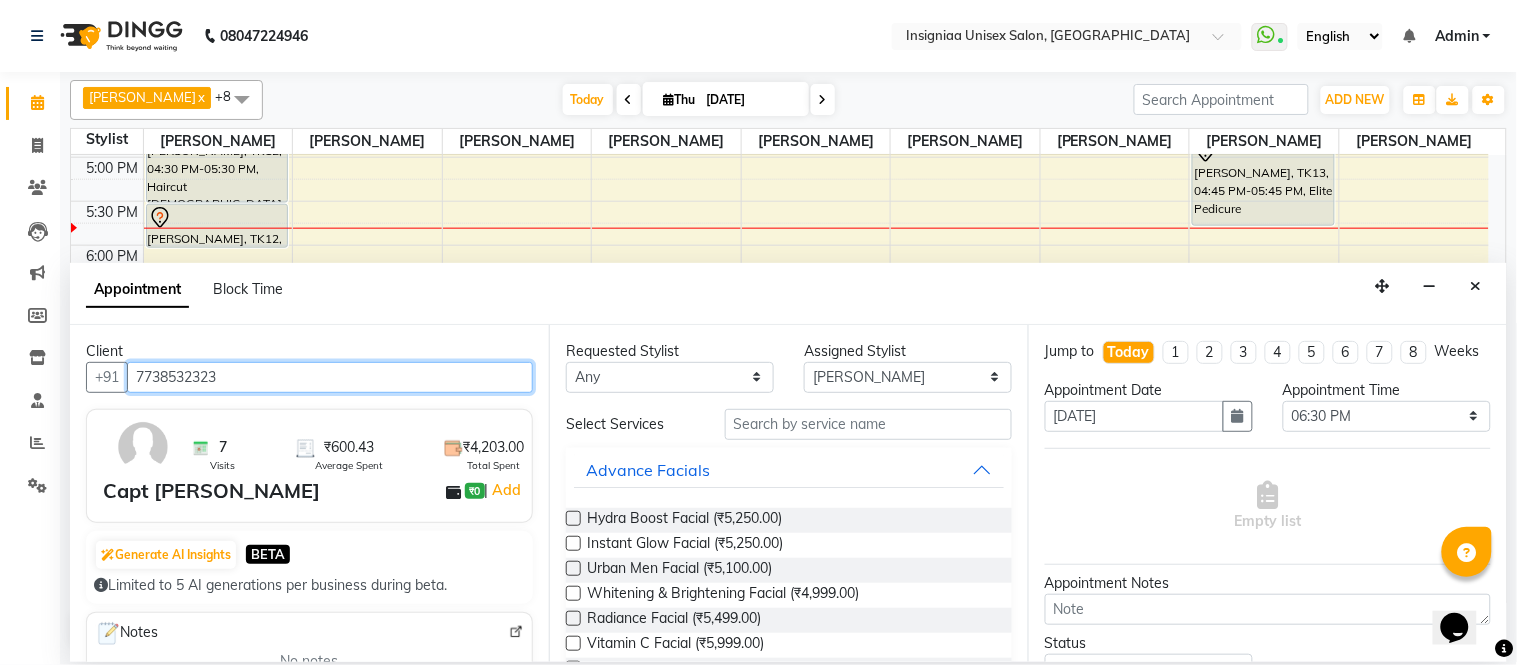 type on "7738532323" 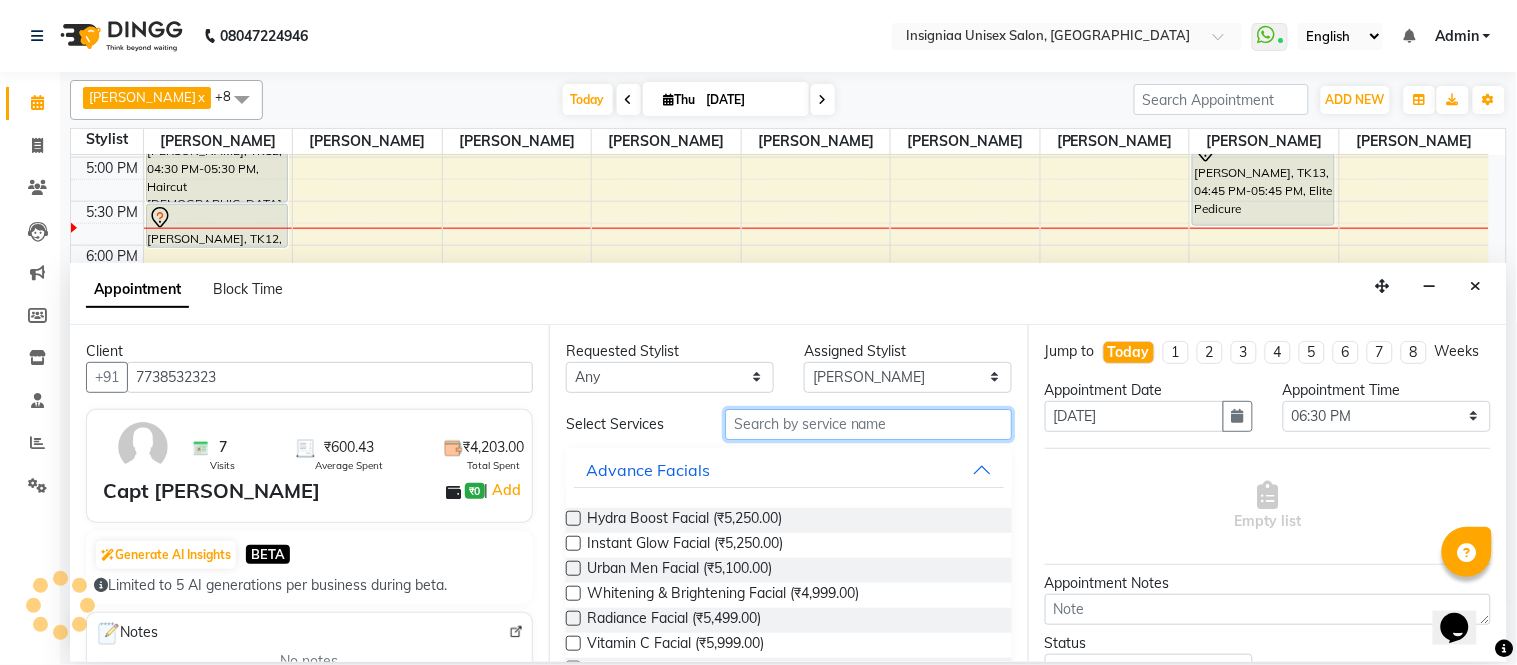 drag, startPoint x: 775, startPoint y: 411, endPoint x: 775, endPoint y: 432, distance: 21 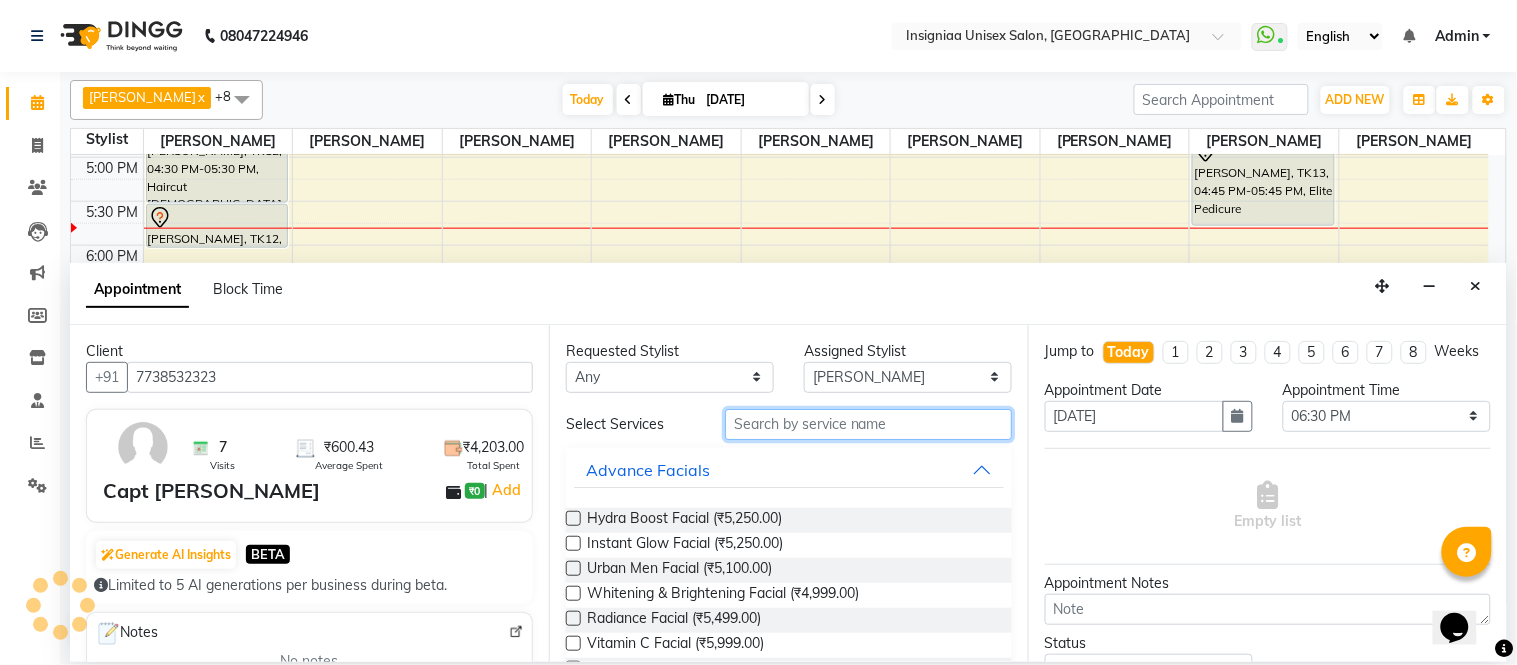 click at bounding box center (868, 424) 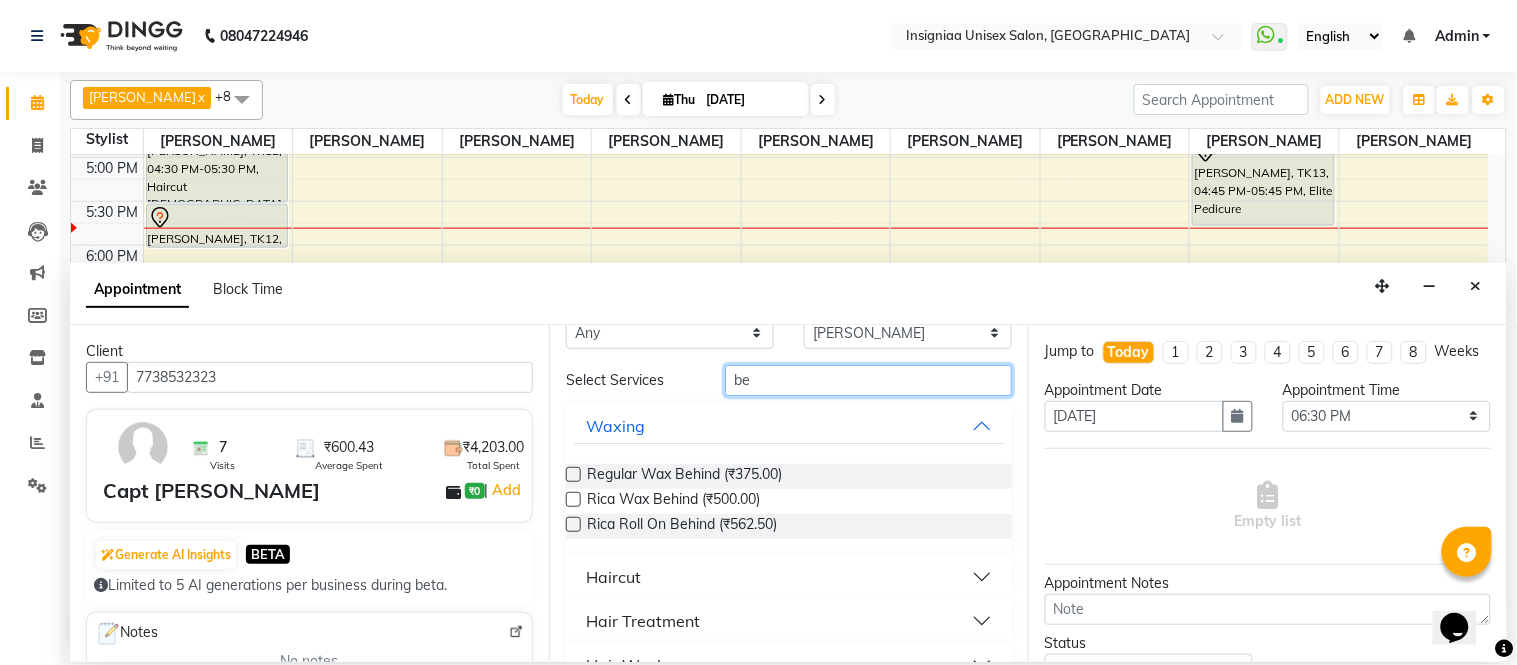 scroll, scrollTop: 0, scrollLeft: 0, axis: both 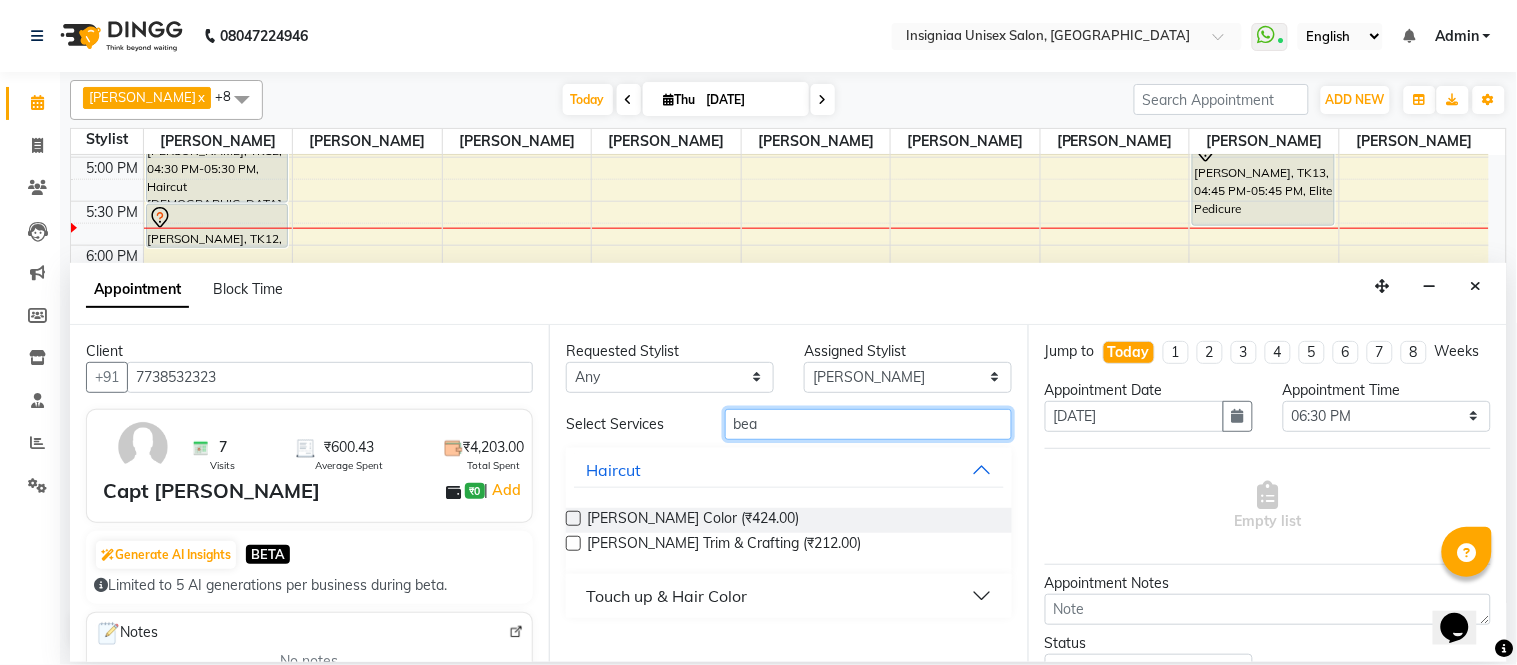 type on "bea" 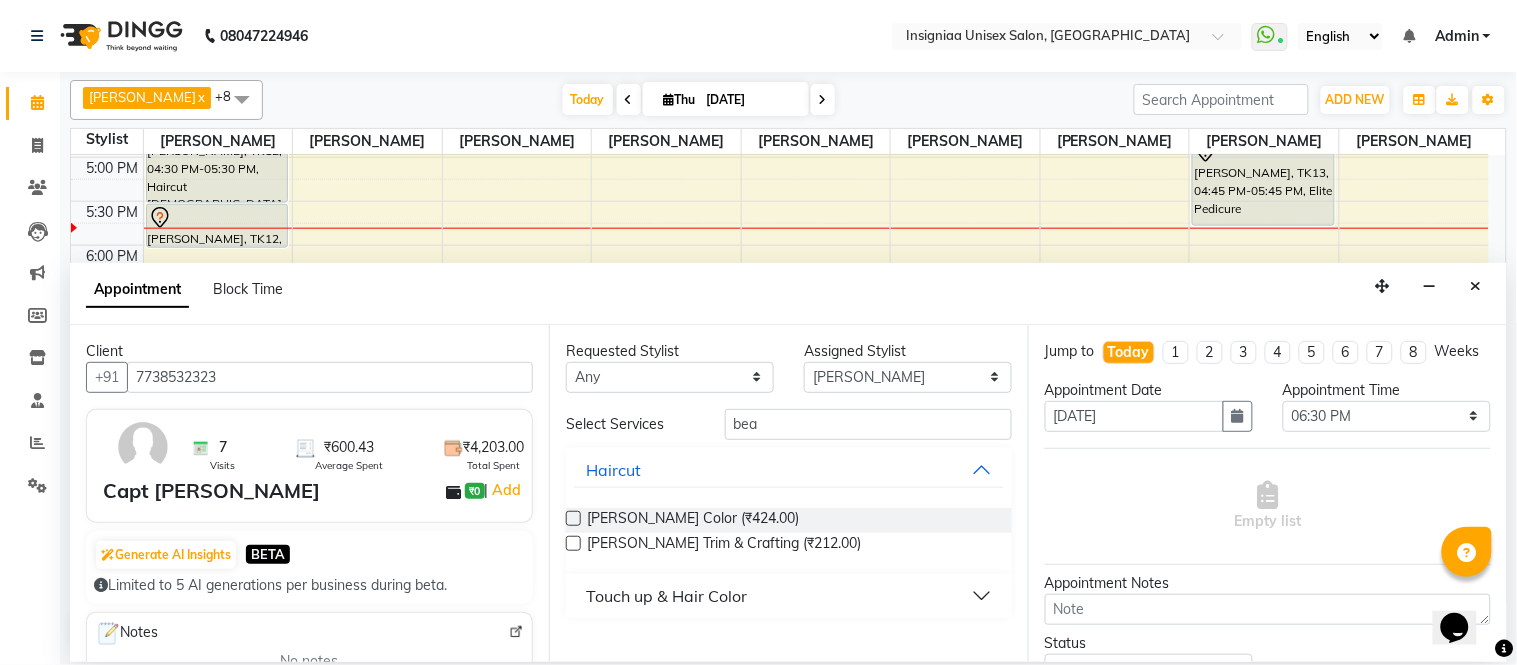 click at bounding box center [573, 543] 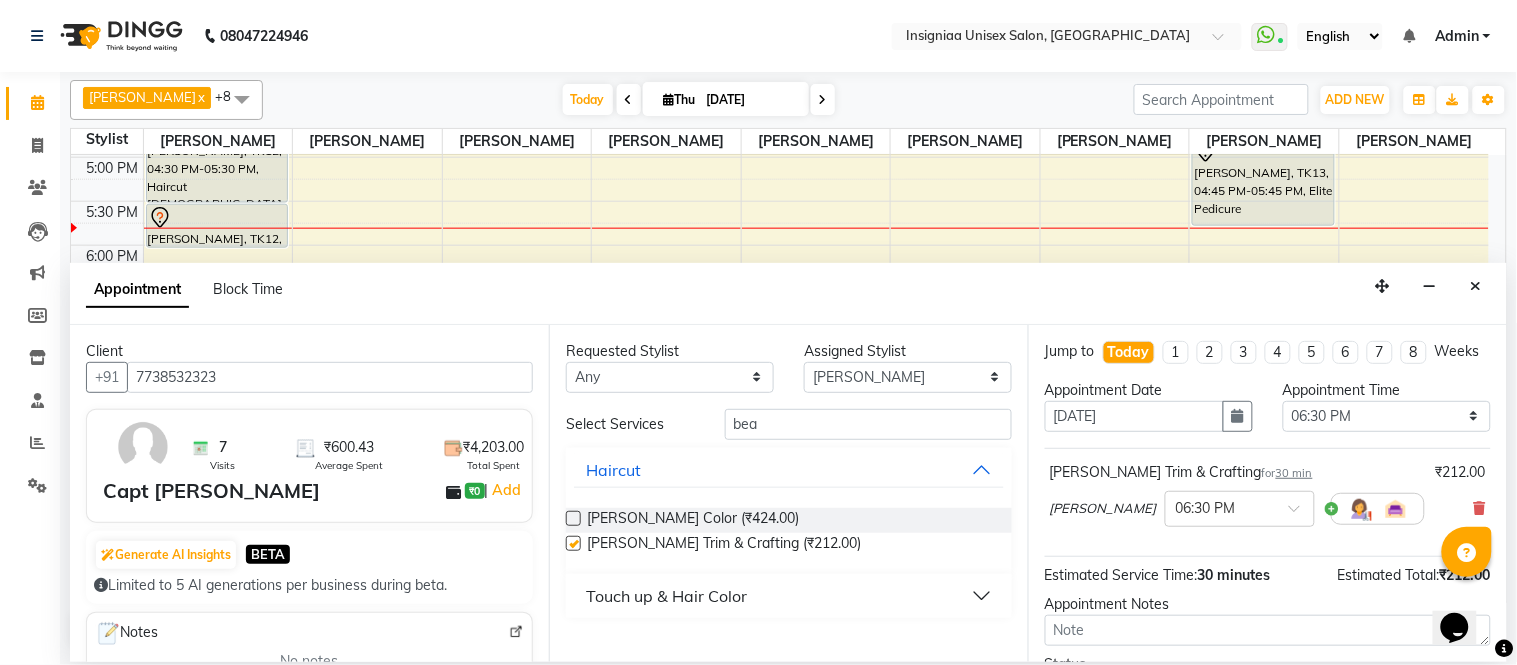 checkbox on "false" 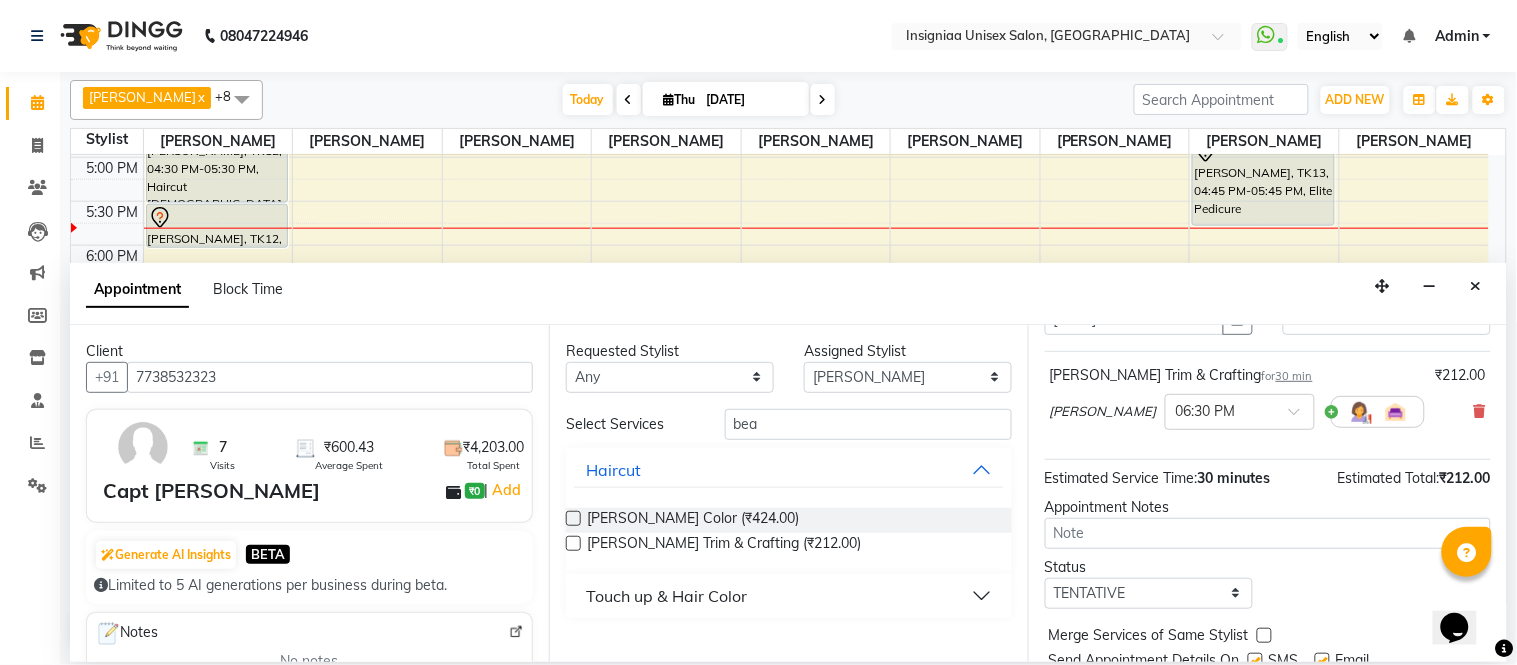 scroll, scrollTop: 188, scrollLeft: 0, axis: vertical 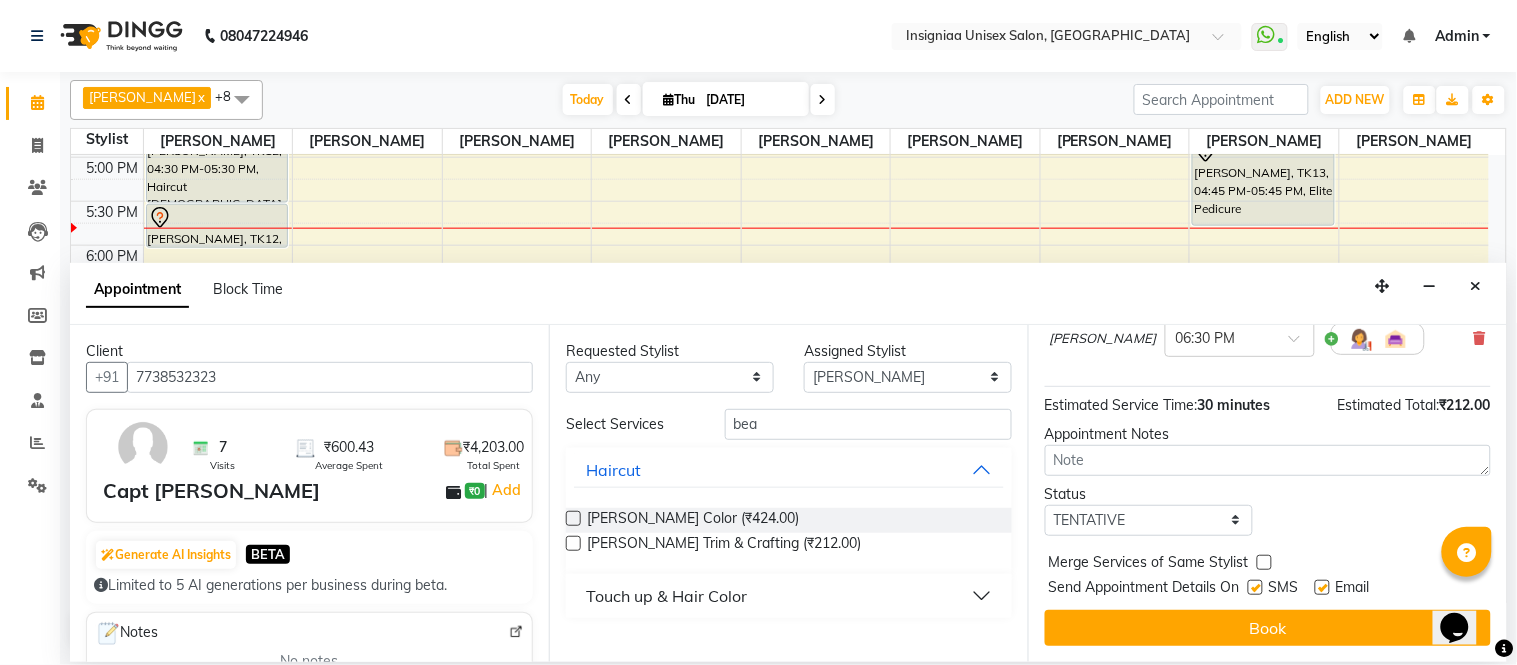 click at bounding box center (1322, 587) 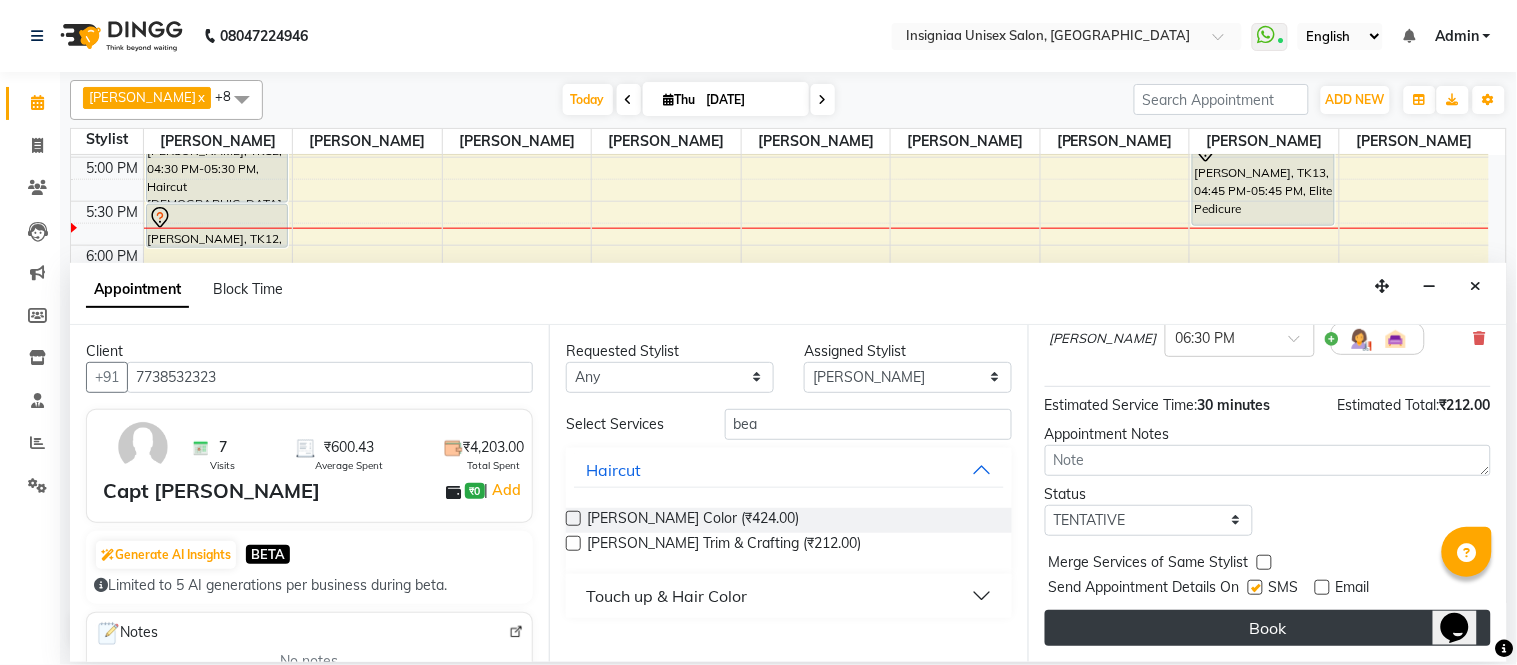 click on "Book" at bounding box center [1268, 628] 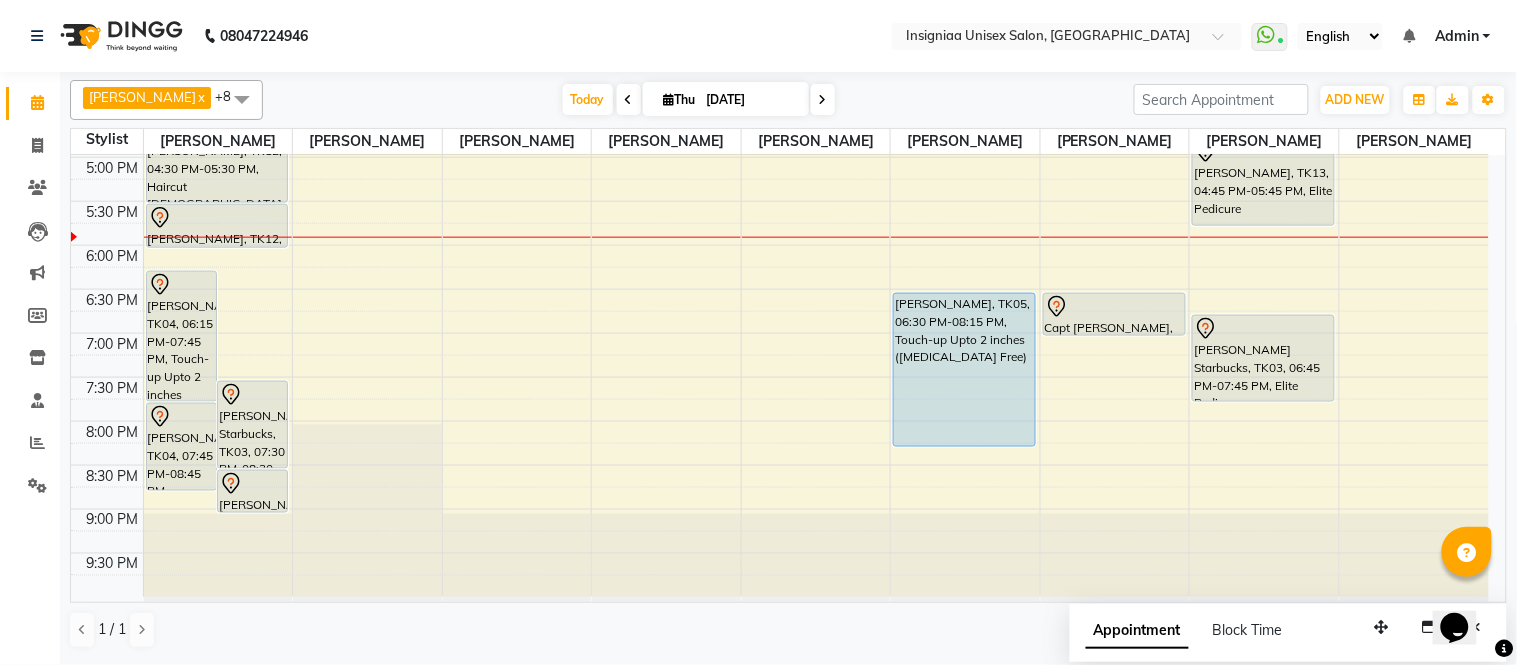 drag, startPoint x: 392, startPoint y: 596, endPoint x: 738, endPoint y: 507, distance: 357.2632 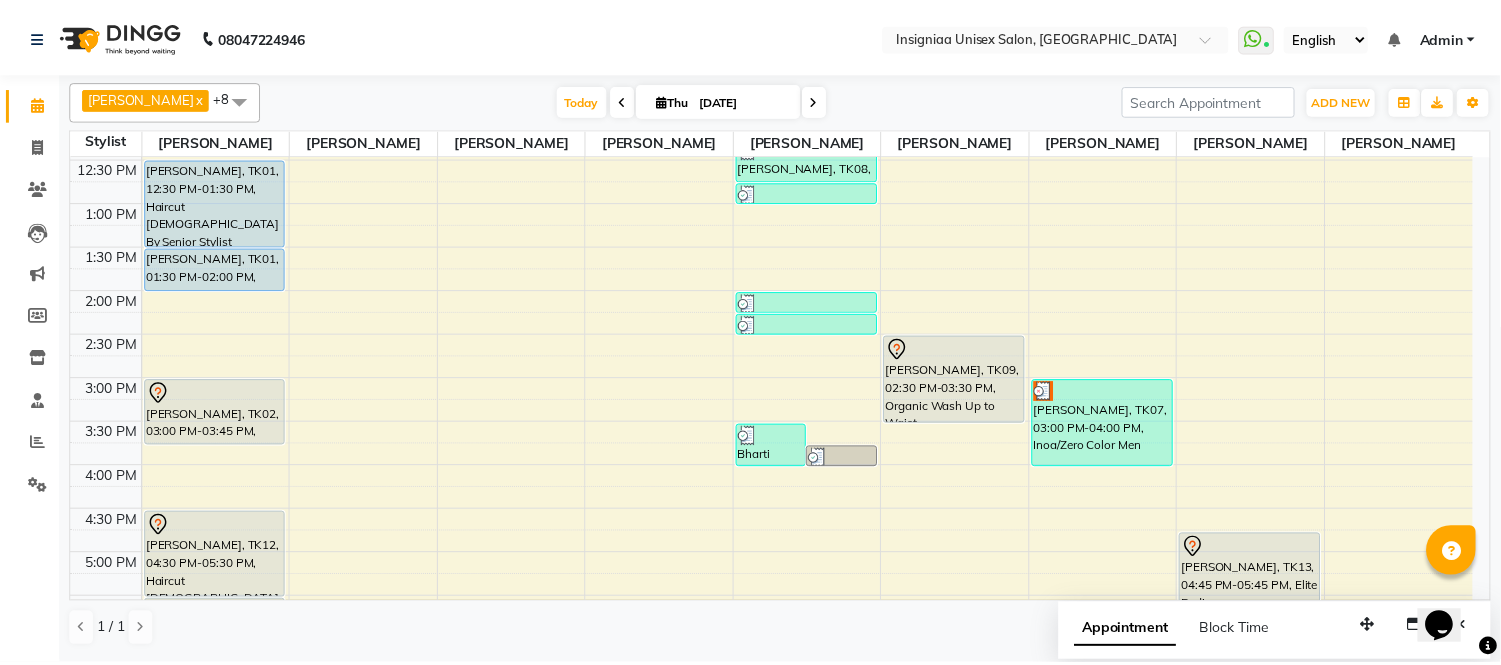scroll, scrollTop: 333, scrollLeft: 0, axis: vertical 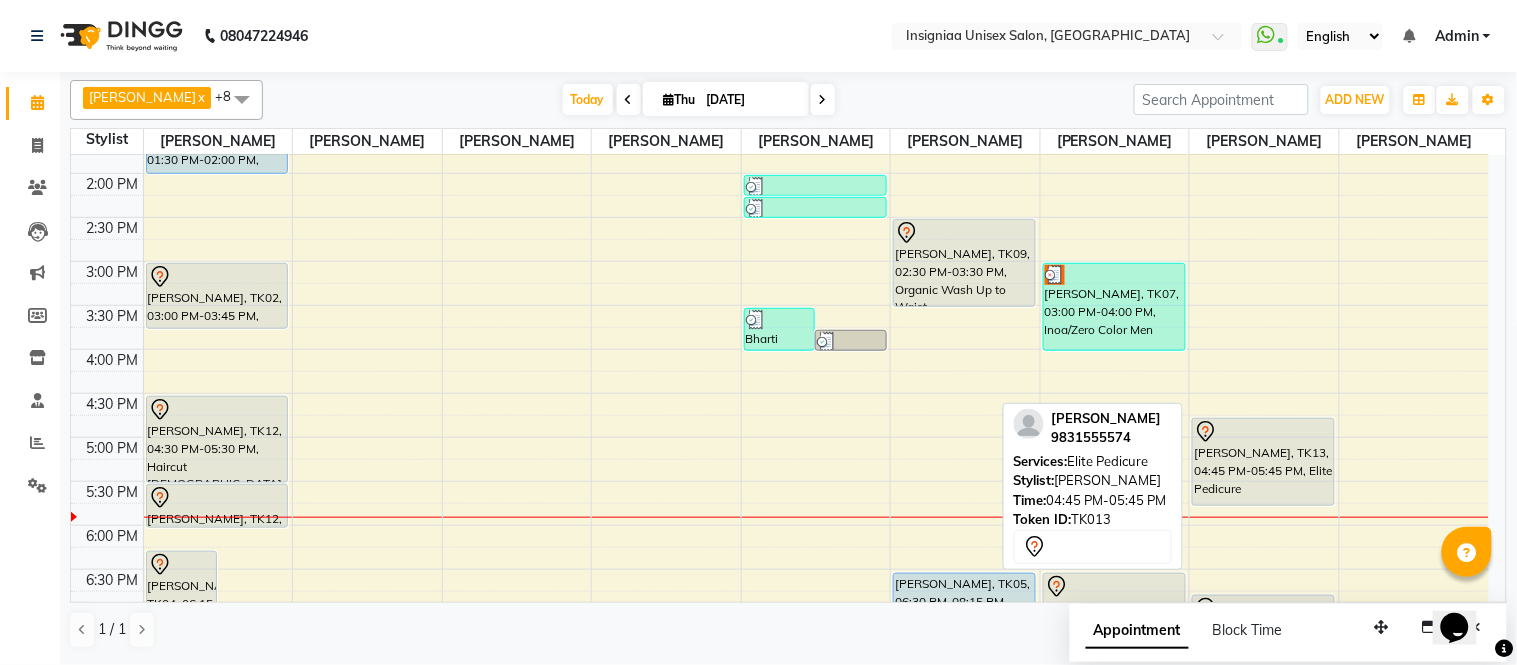 click on "[PERSON_NAME], TK13, 04:45 PM-05:45 PM, Elite Pedicure" at bounding box center (1263, 462) 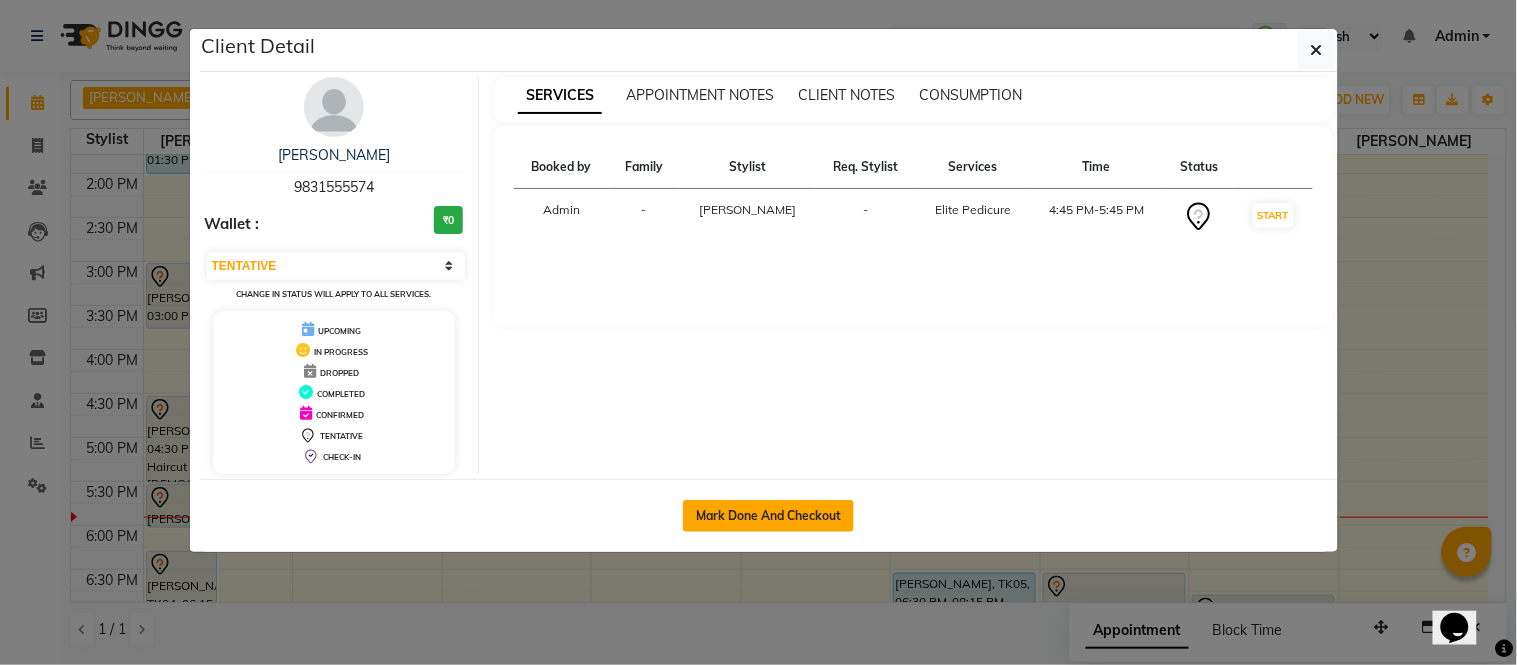 click on "Mark Done And Checkout" 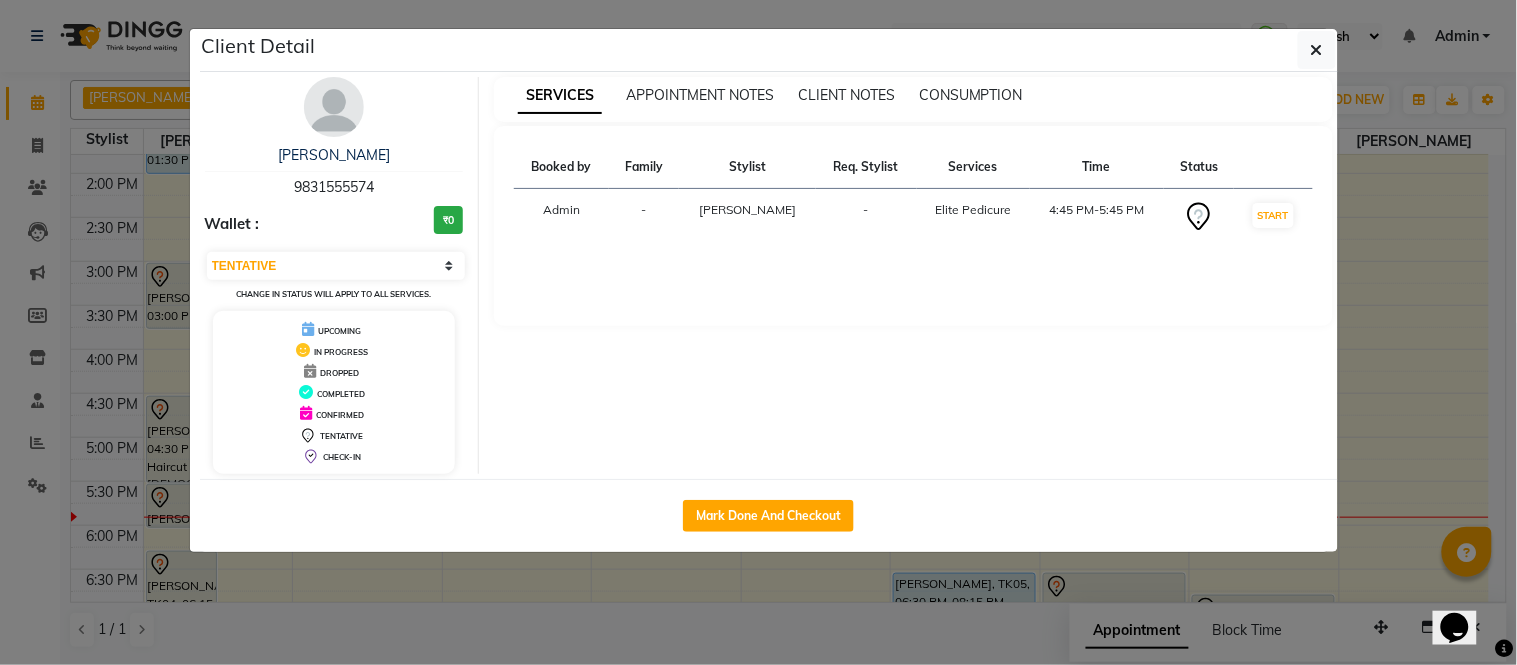 select on "3" 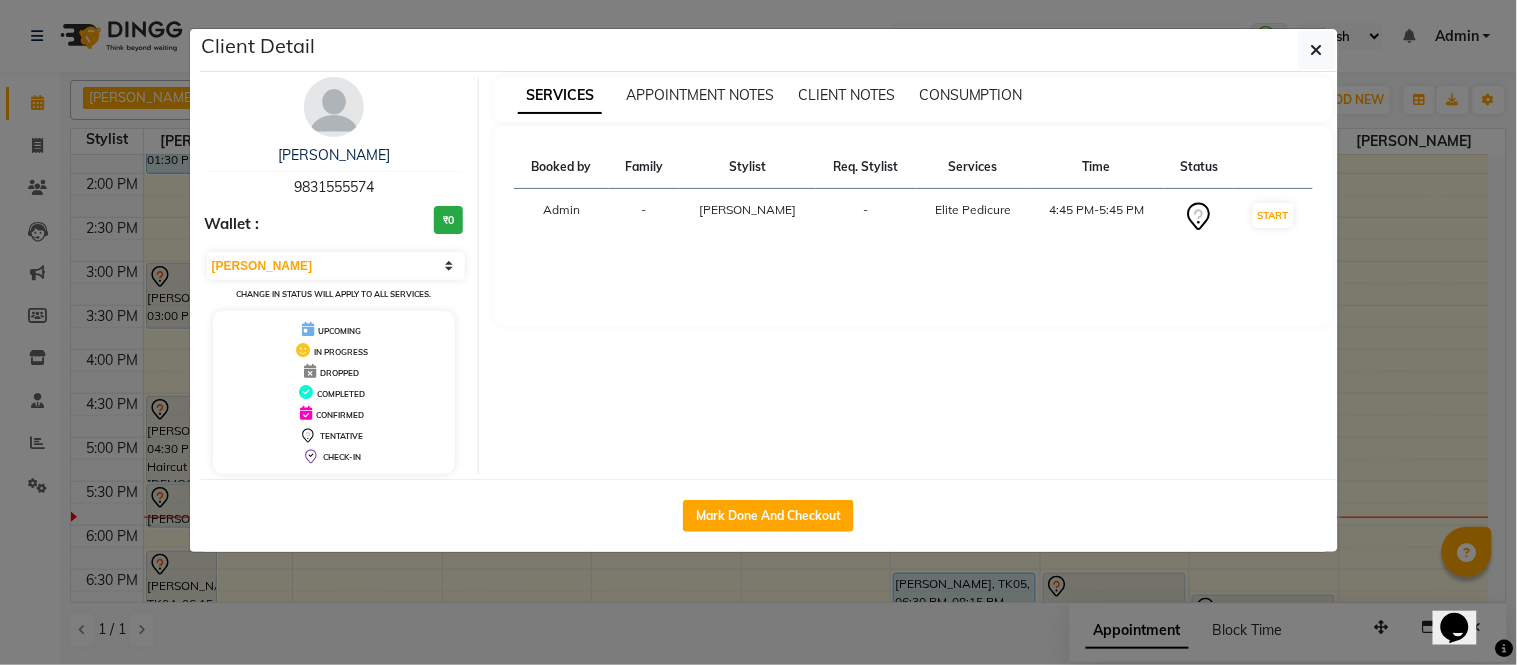 select on "6999" 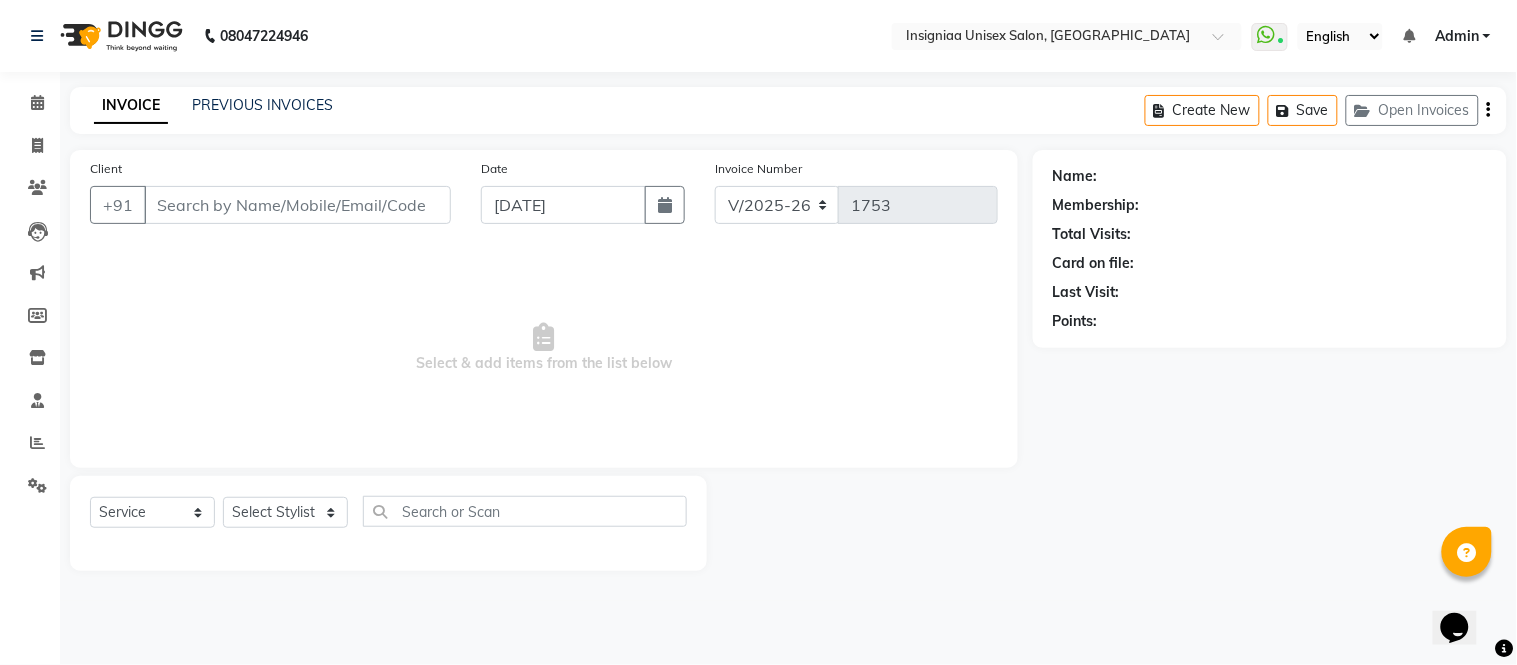 type on "9831555574" 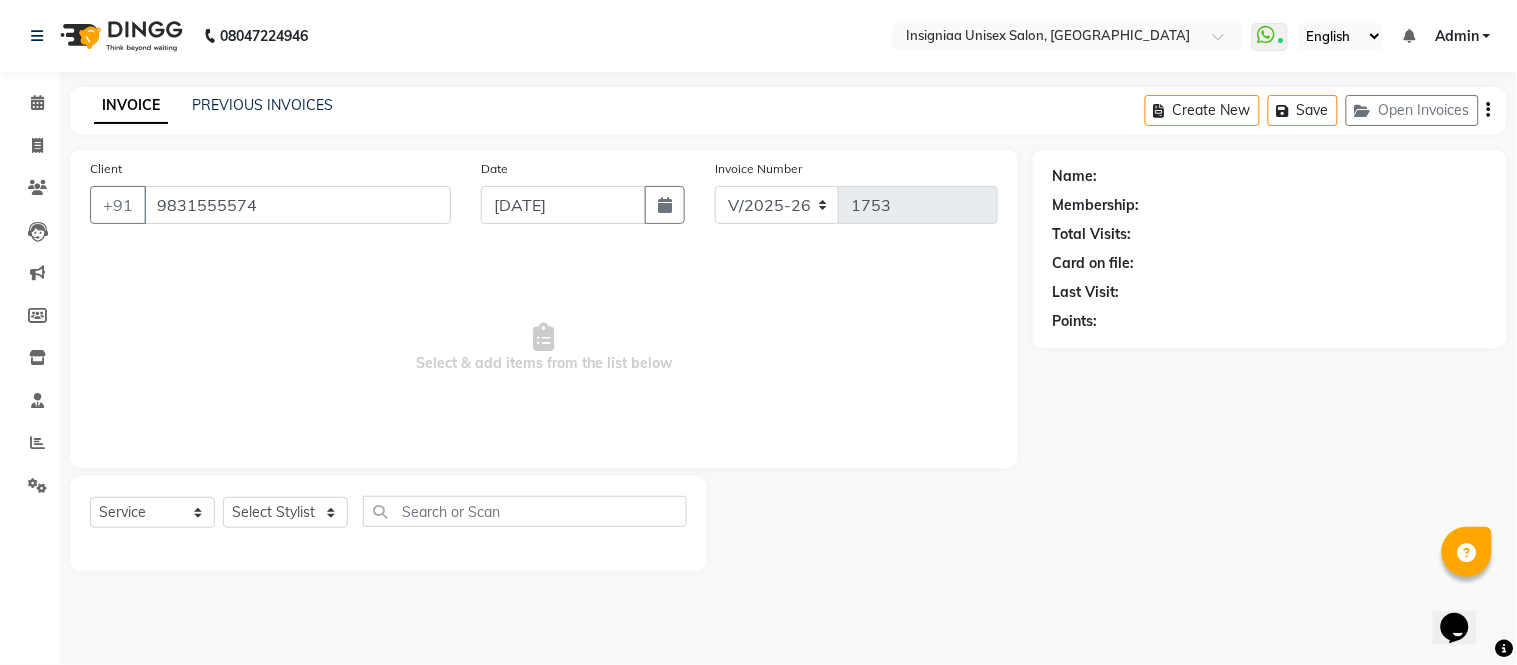select on "75510" 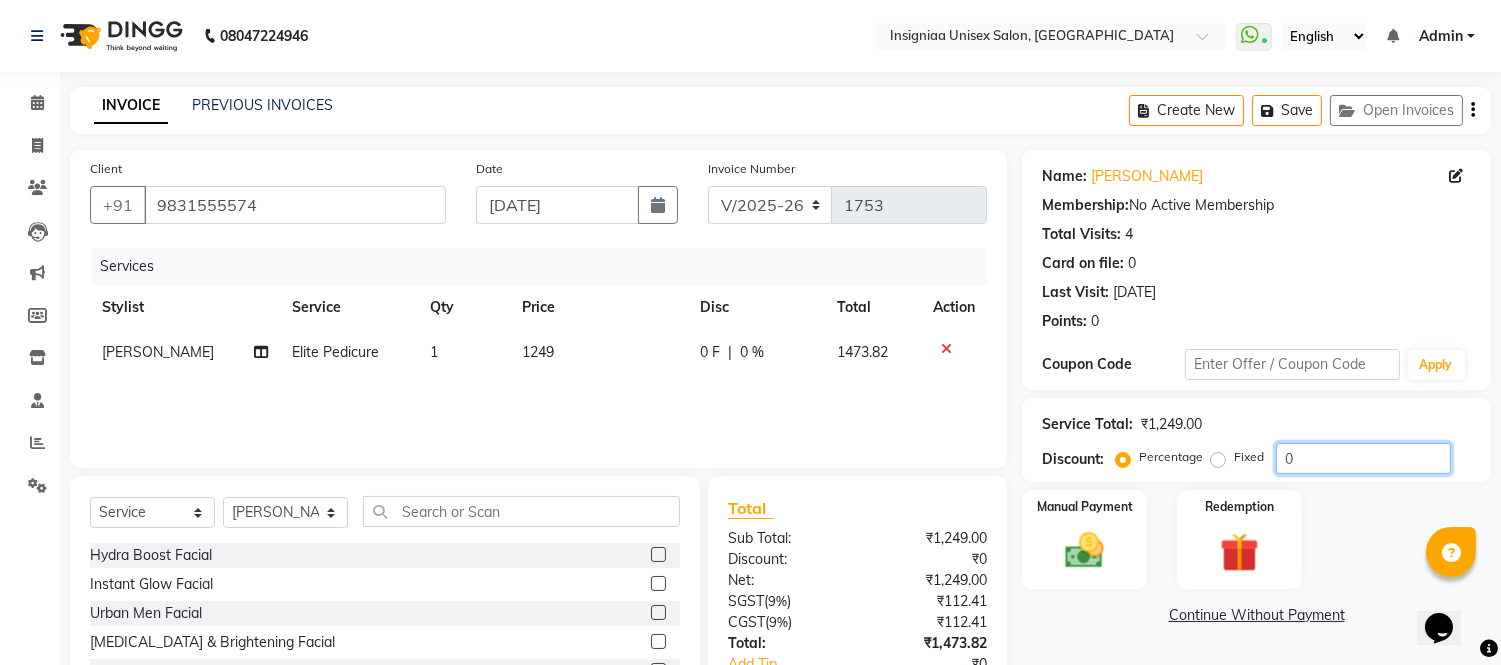click on "0" 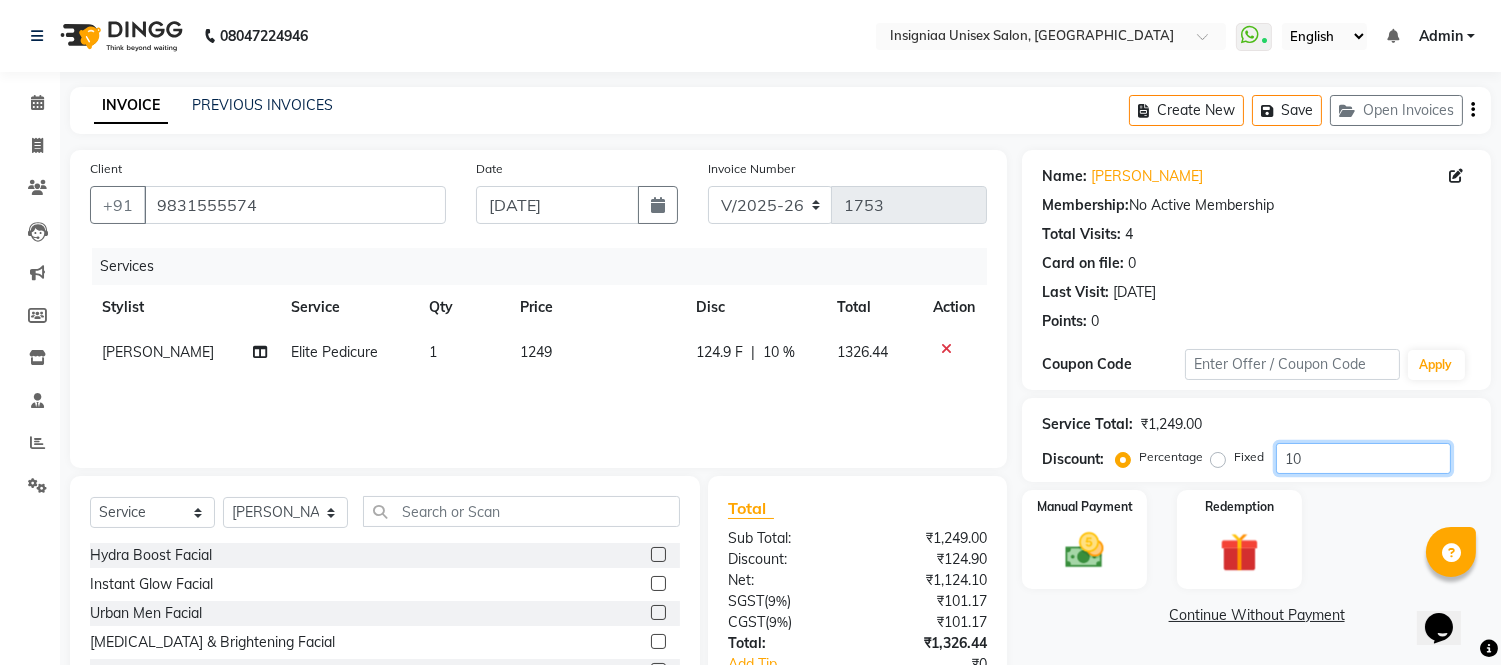 type on "1" 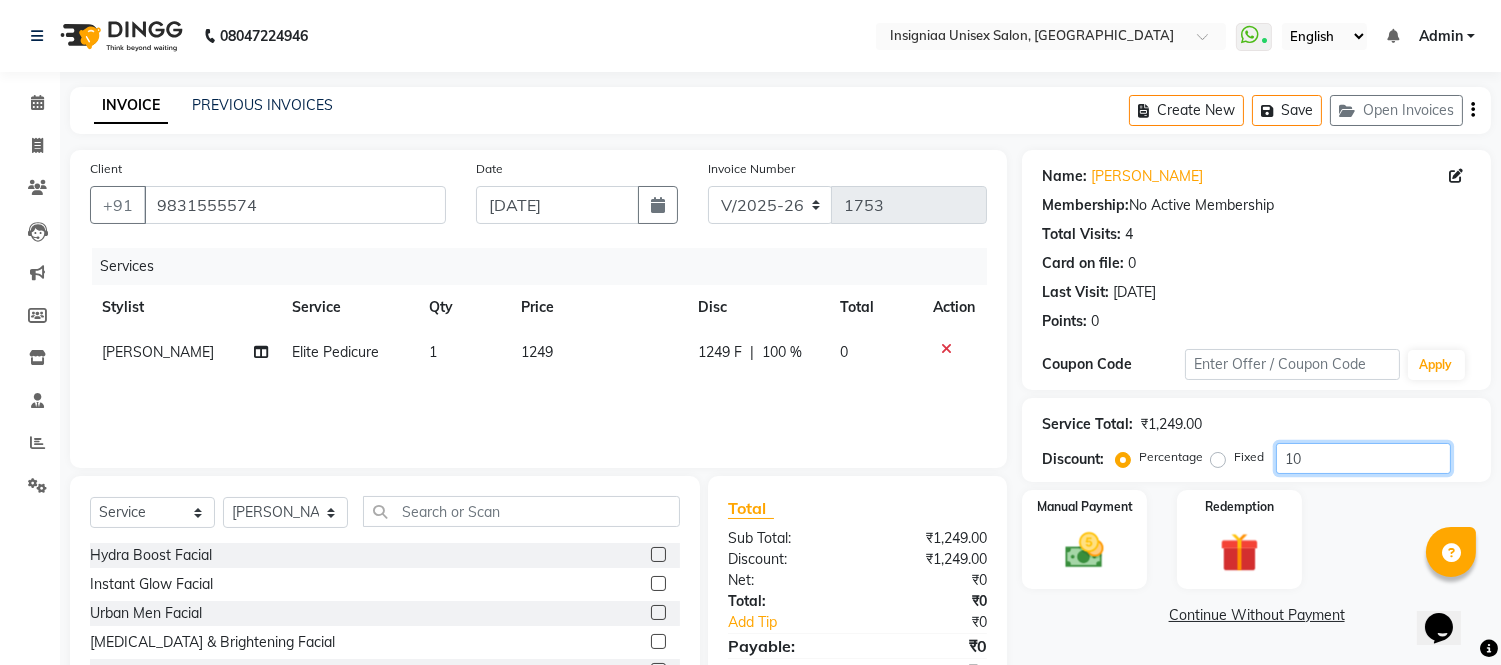 type on "1" 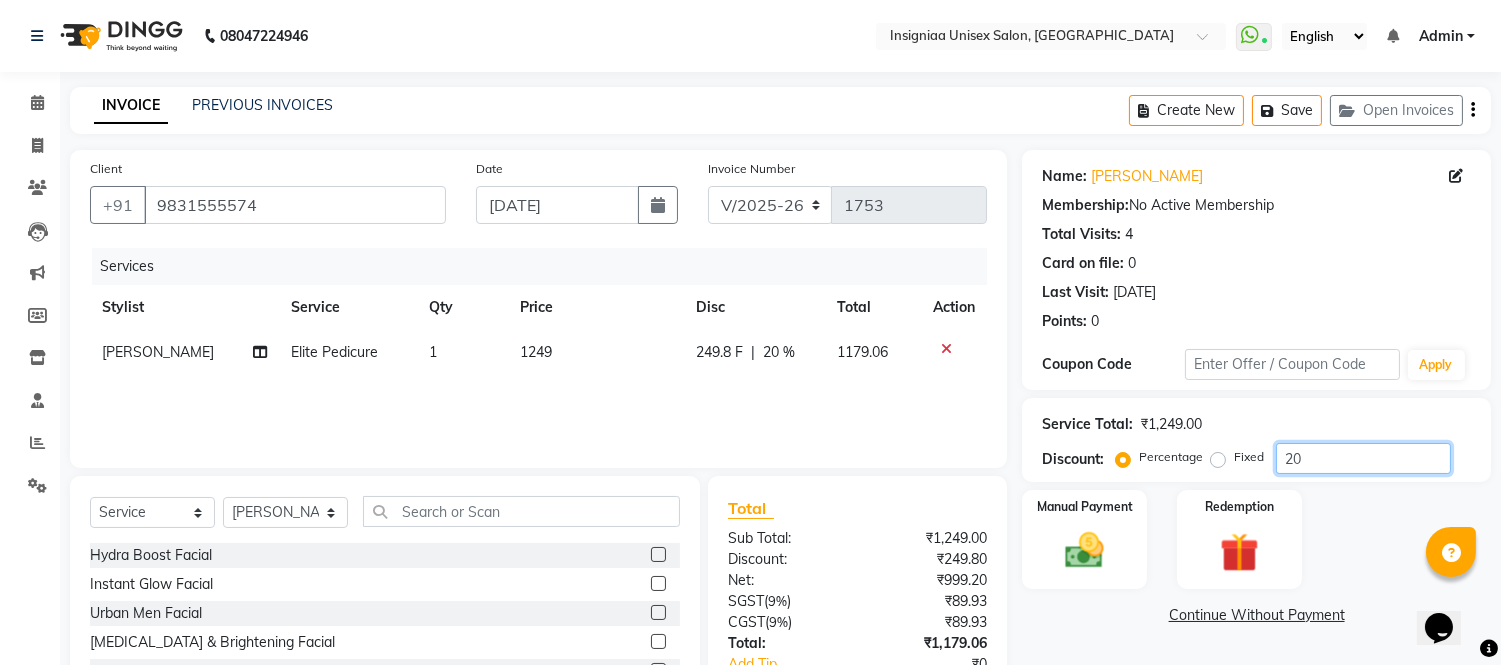 scroll, scrollTop: 155, scrollLeft: 0, axis: vertical 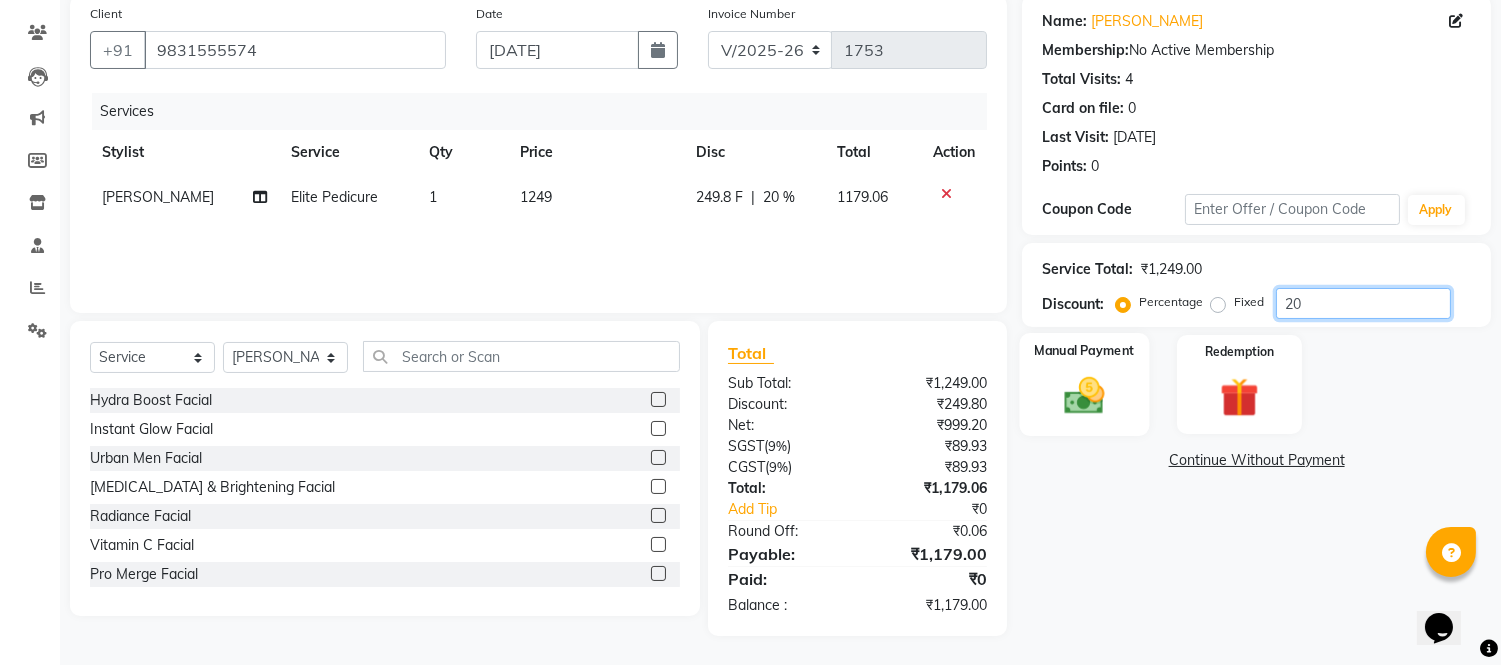 type on "20" 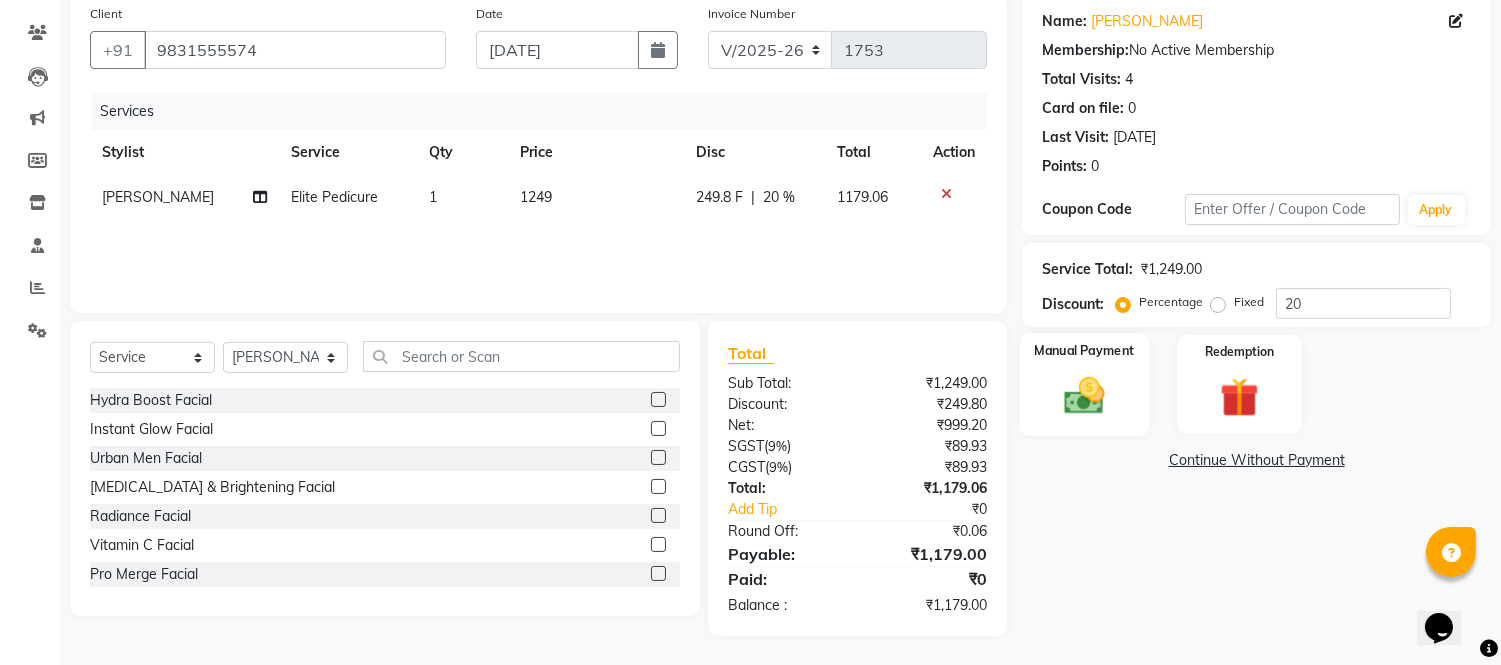 click 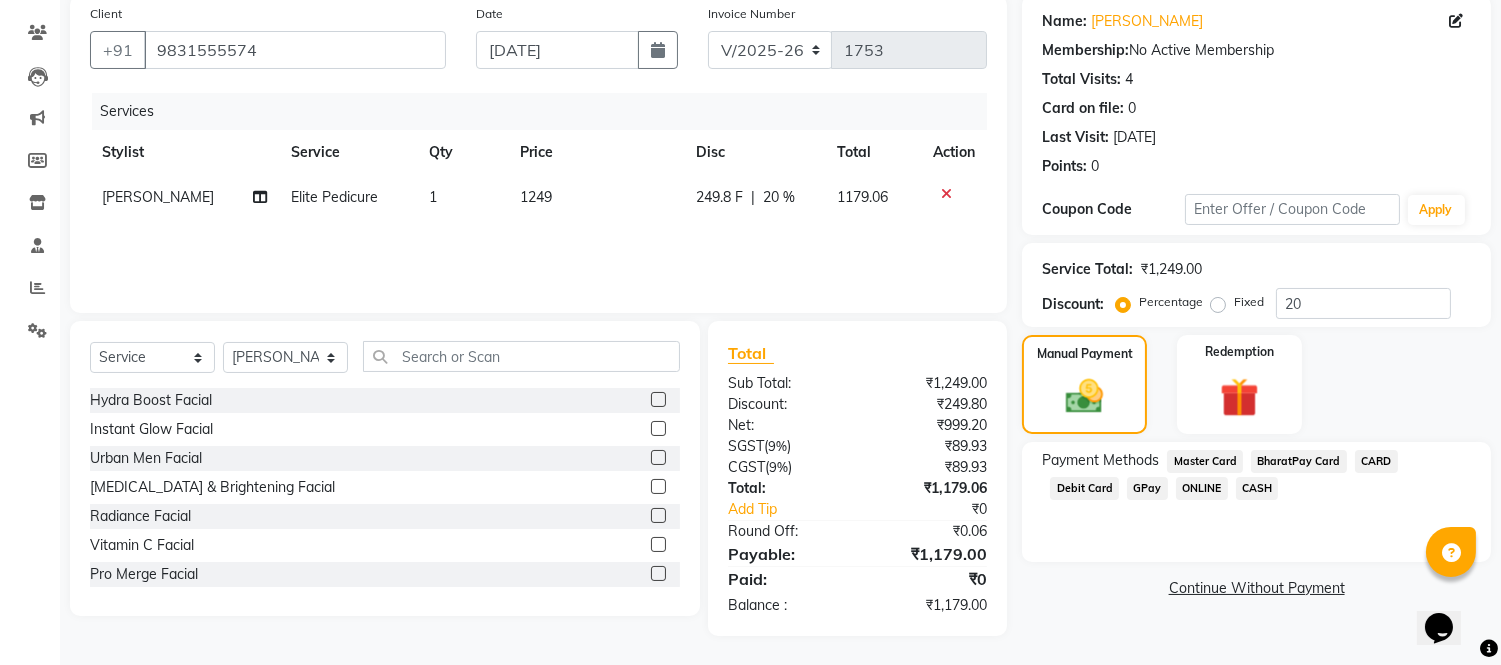 click on "GPay" 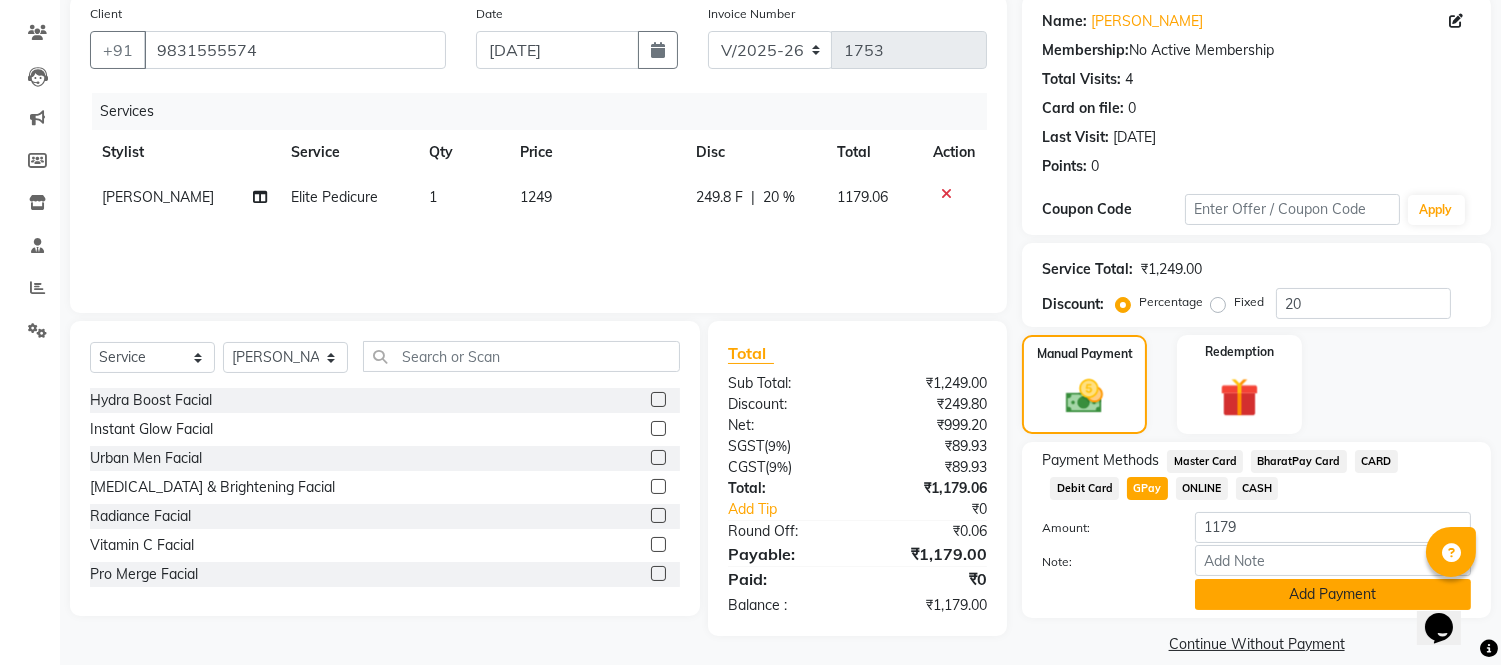 click on "Add Payment" 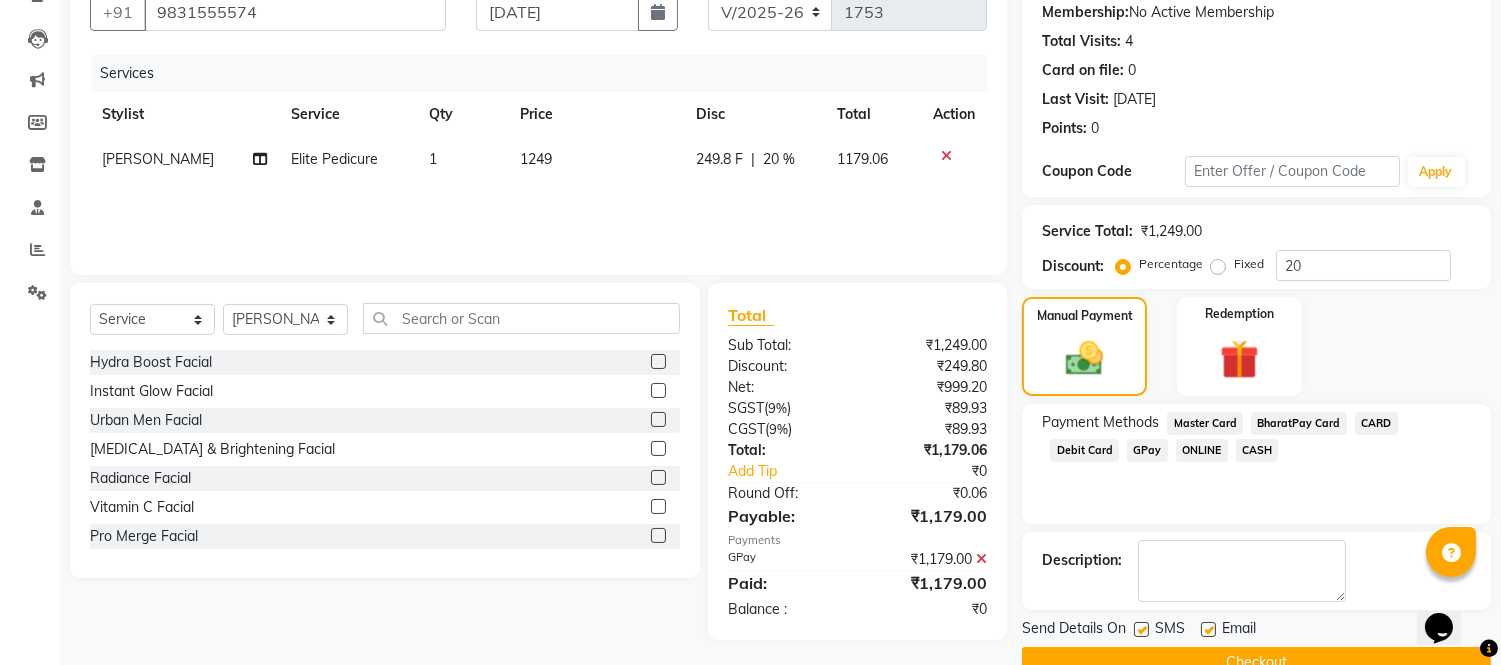 scroll, scrollTop: 234, scrollLeft: 0, axis: vertical 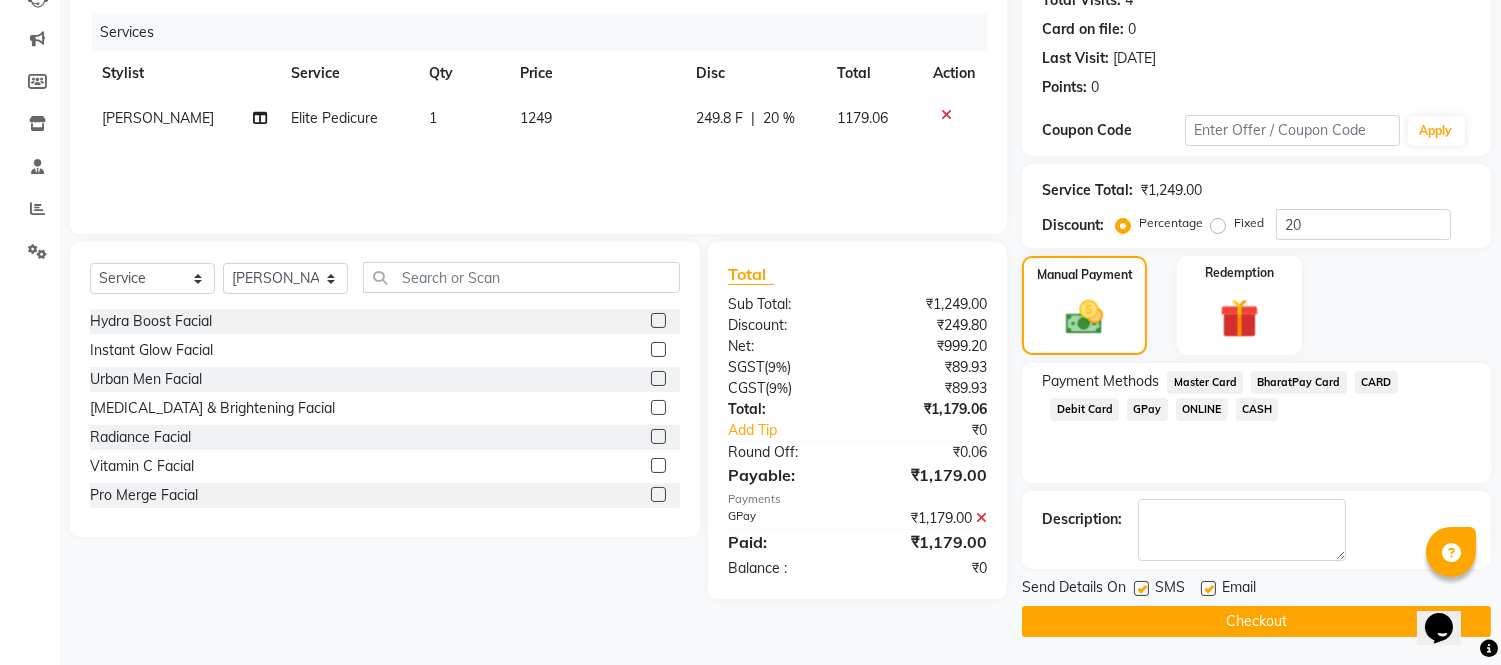 click 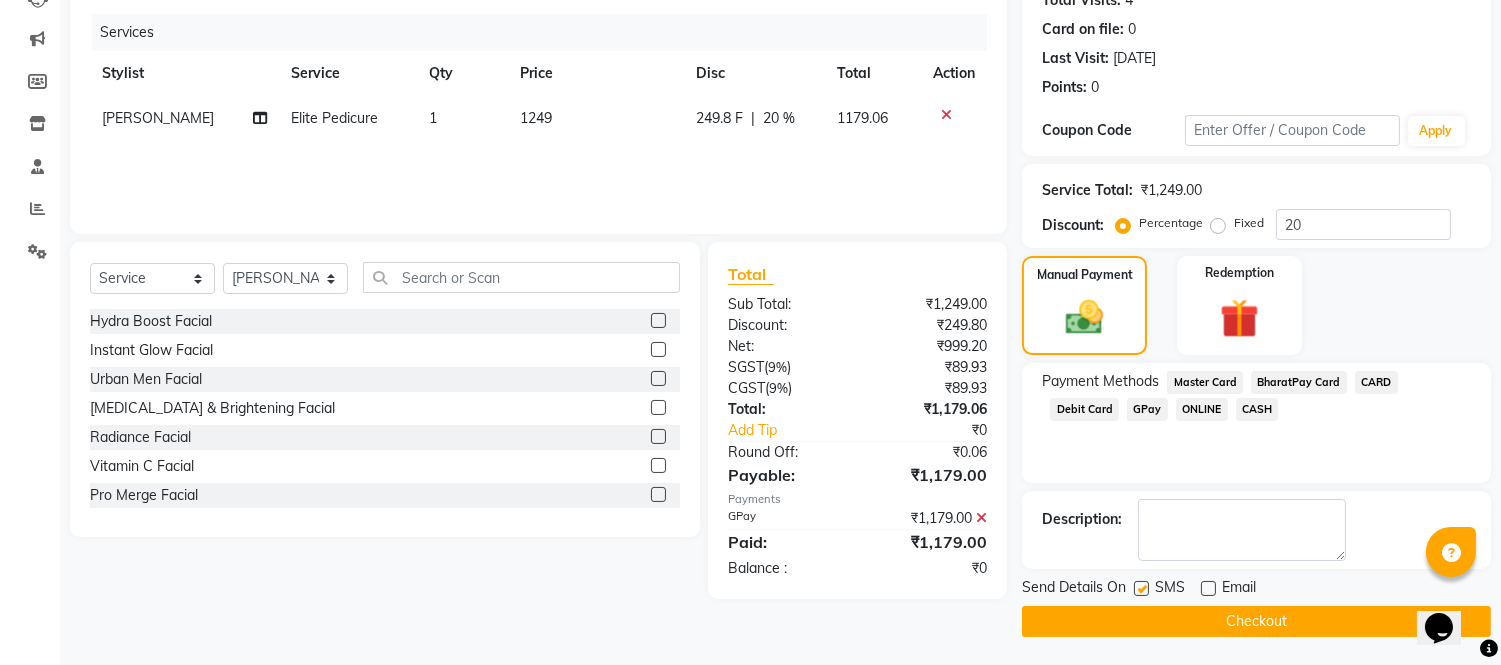 click on "Checkout" 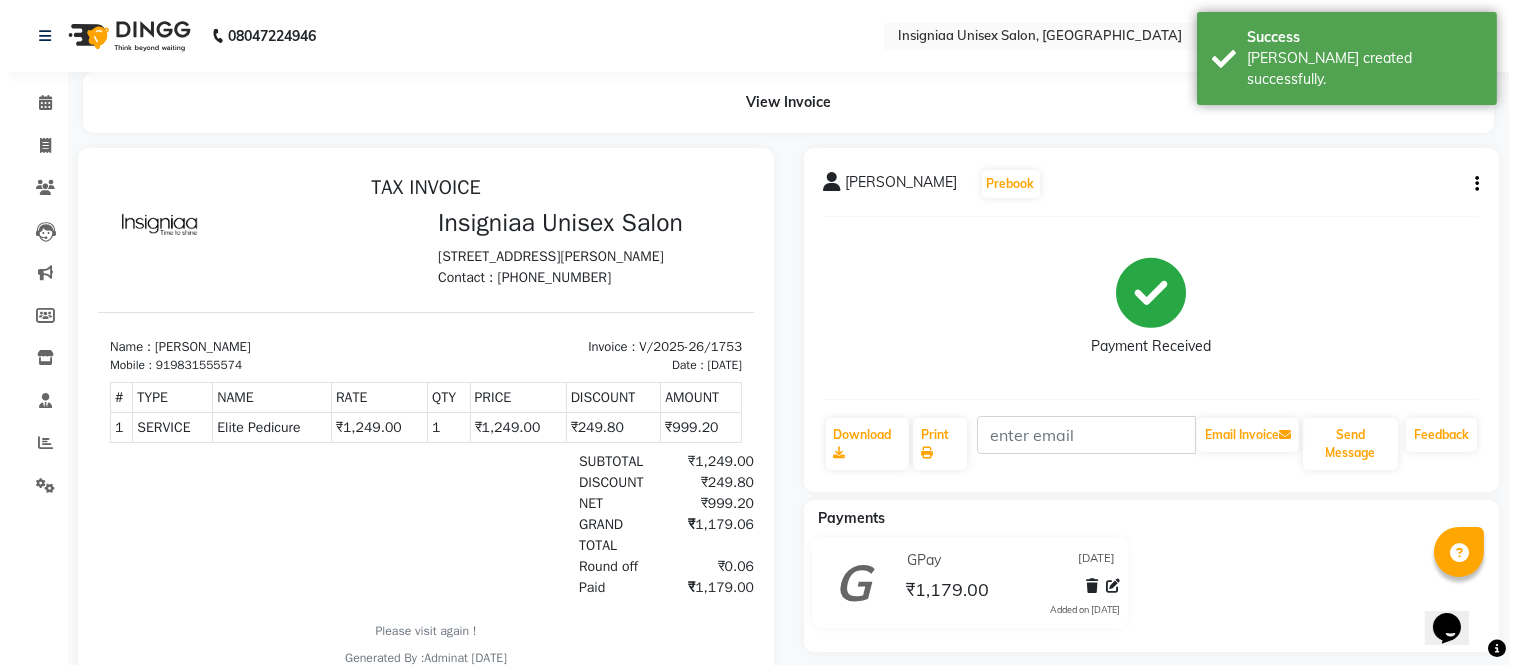 scroll, scrollTop: 0, scrollLeft: 0, axis: both 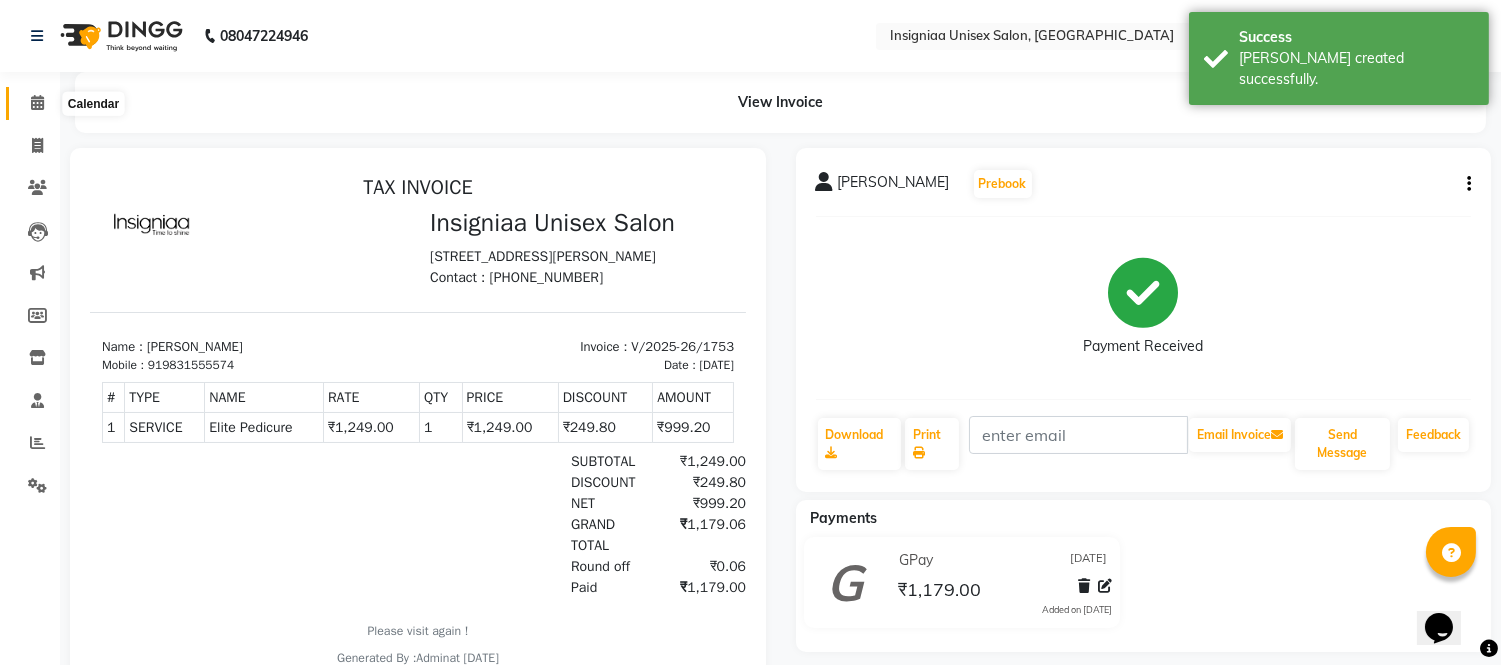 drag, startPoint x: 24, startPoint y: 102, endPoint x: 36, endPoint y: 102, distance: 12 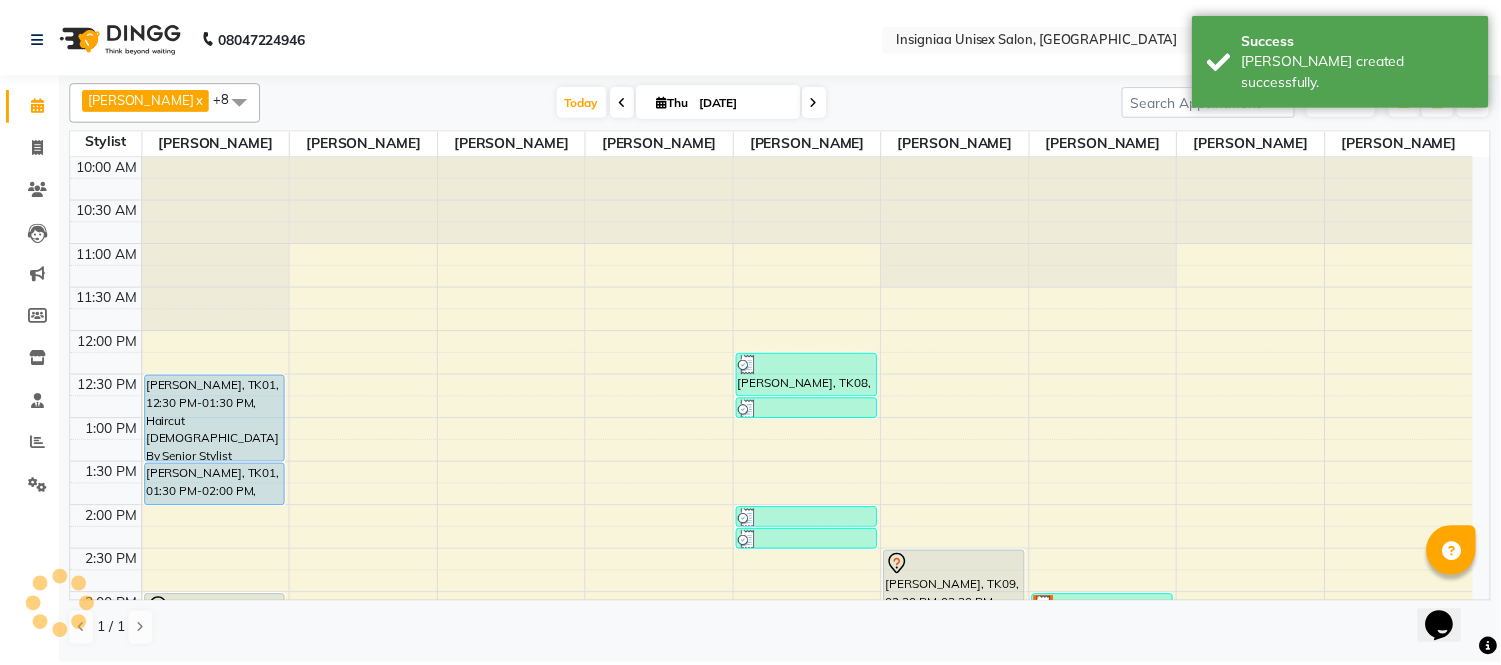 scroll, scrollTop: 575, scrollLeft: 0, axis: vertical 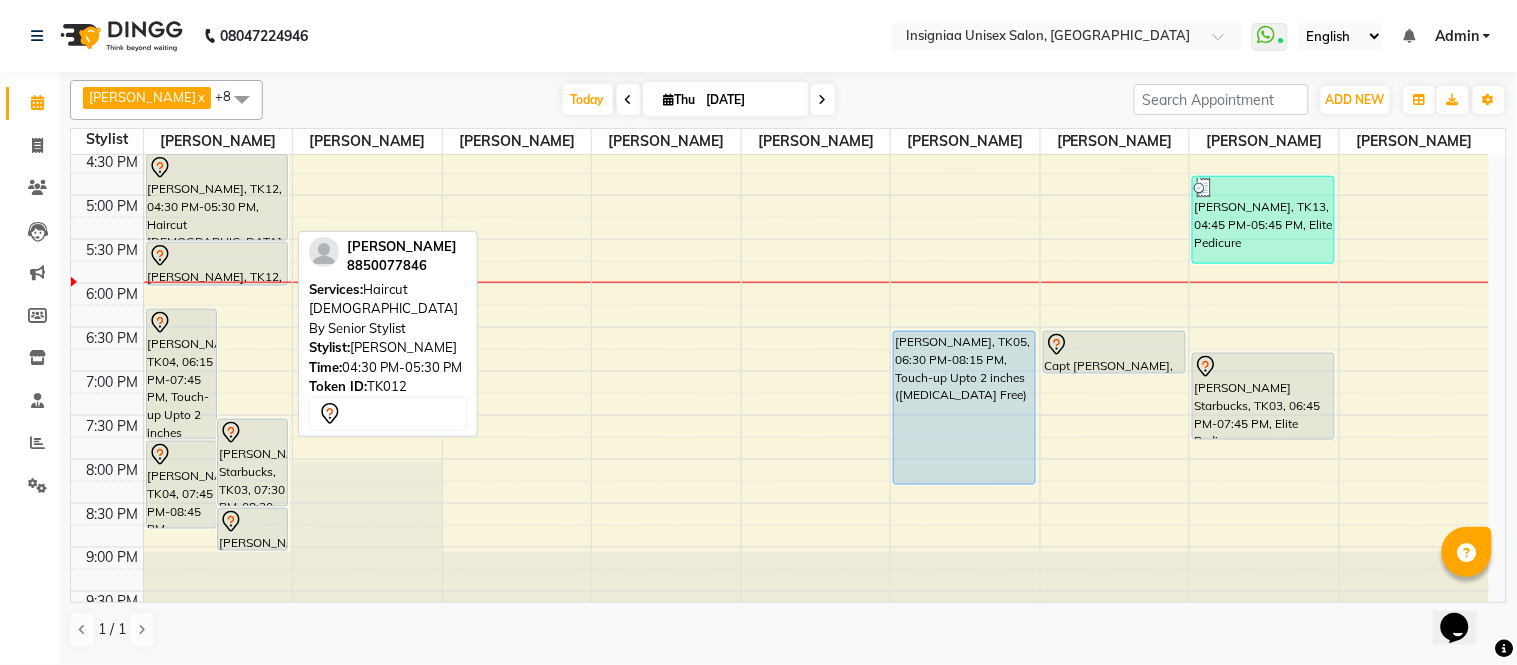 click on "[PERSON_NAME], TK12, 04:30 PM-05:30 PM, Haircut [DEMOGRAPHIC_DATA] By Senior Stylist" at bounding box center [217, 197] 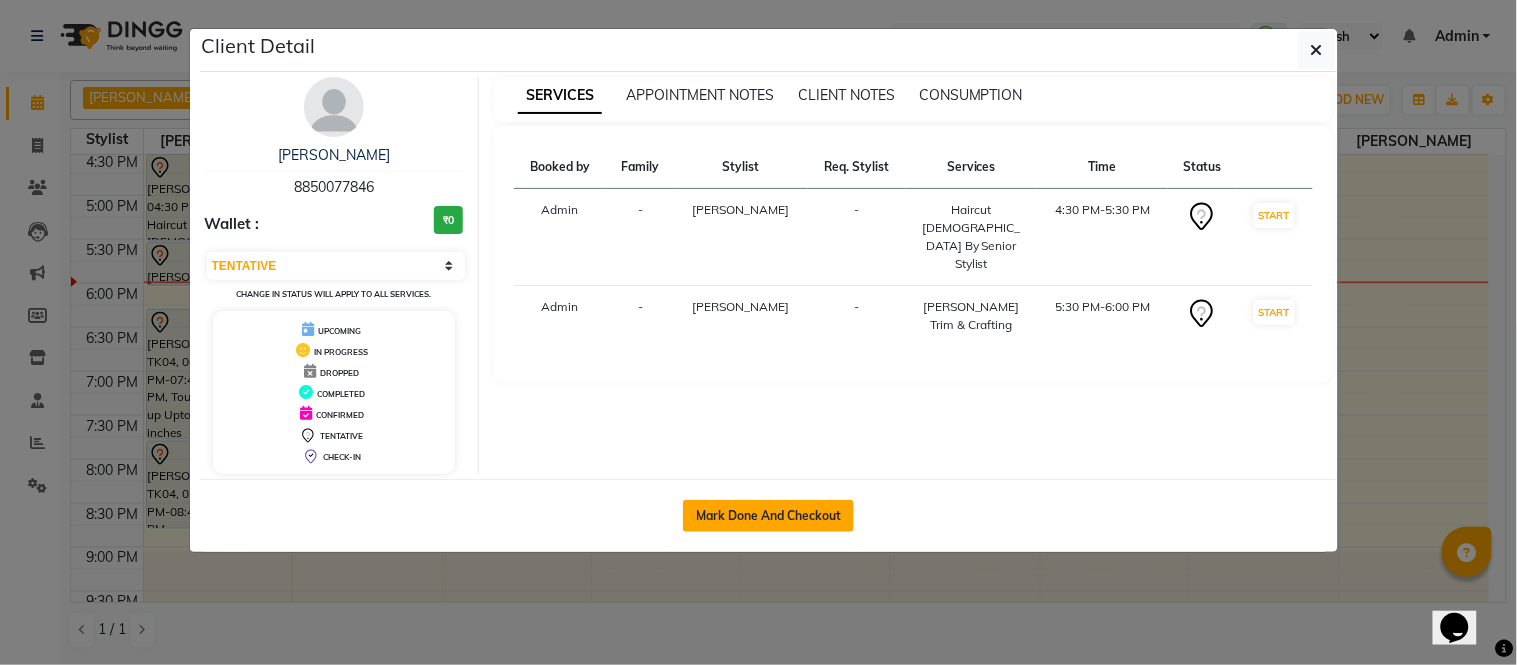 click on "Mark Done And Checkout" 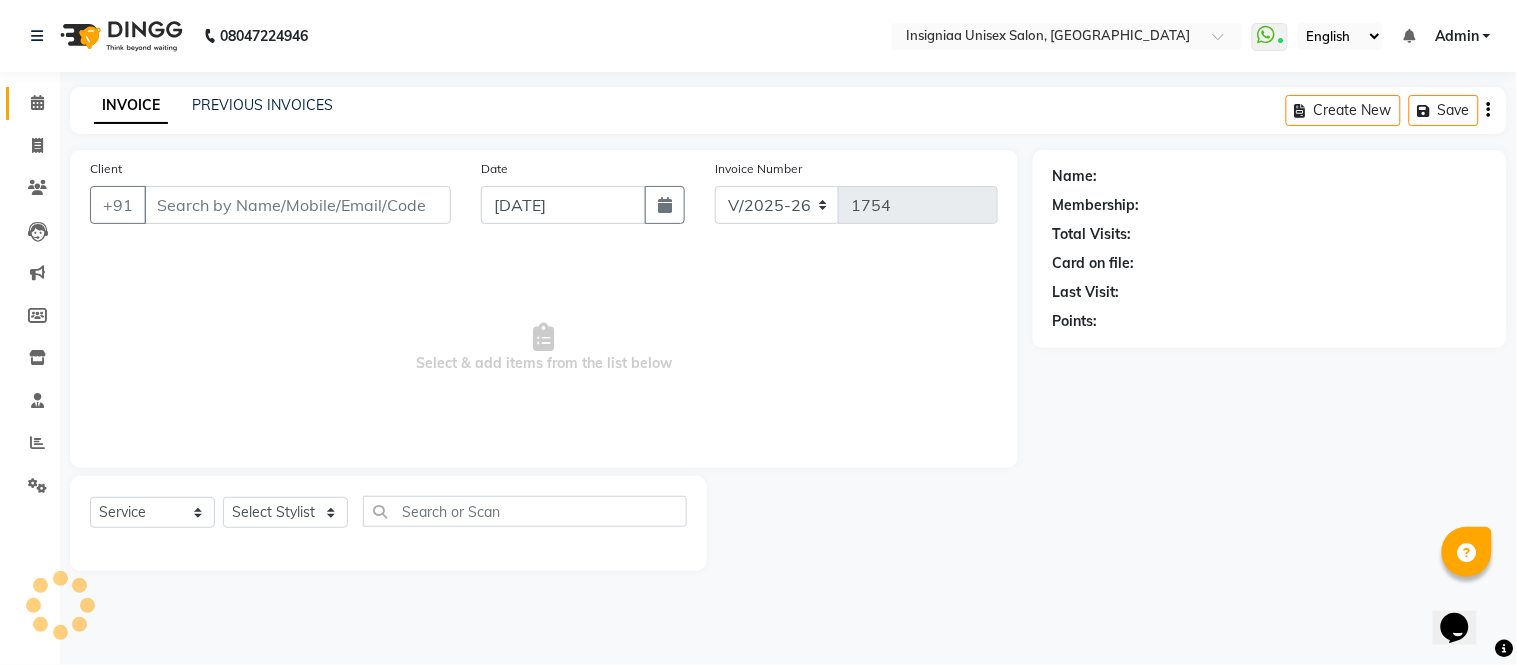 select on "3" 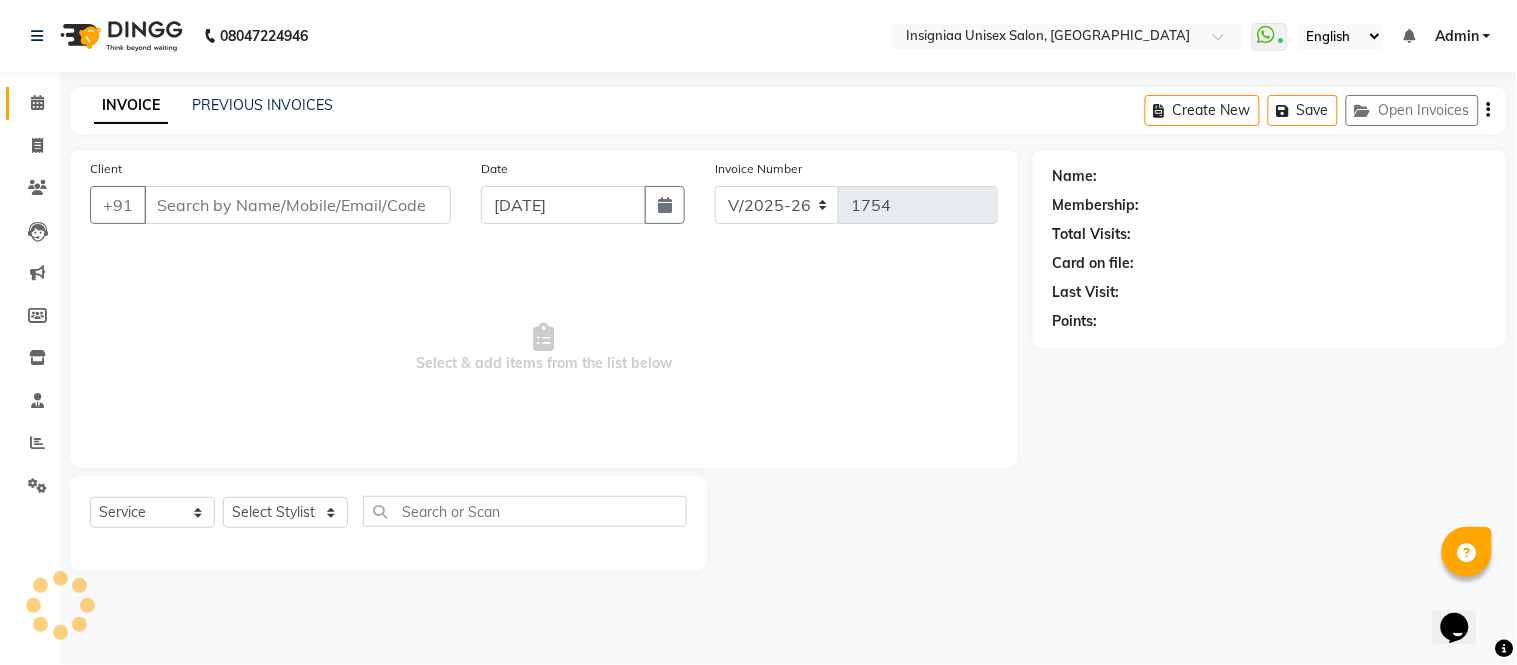type on "8850077846" 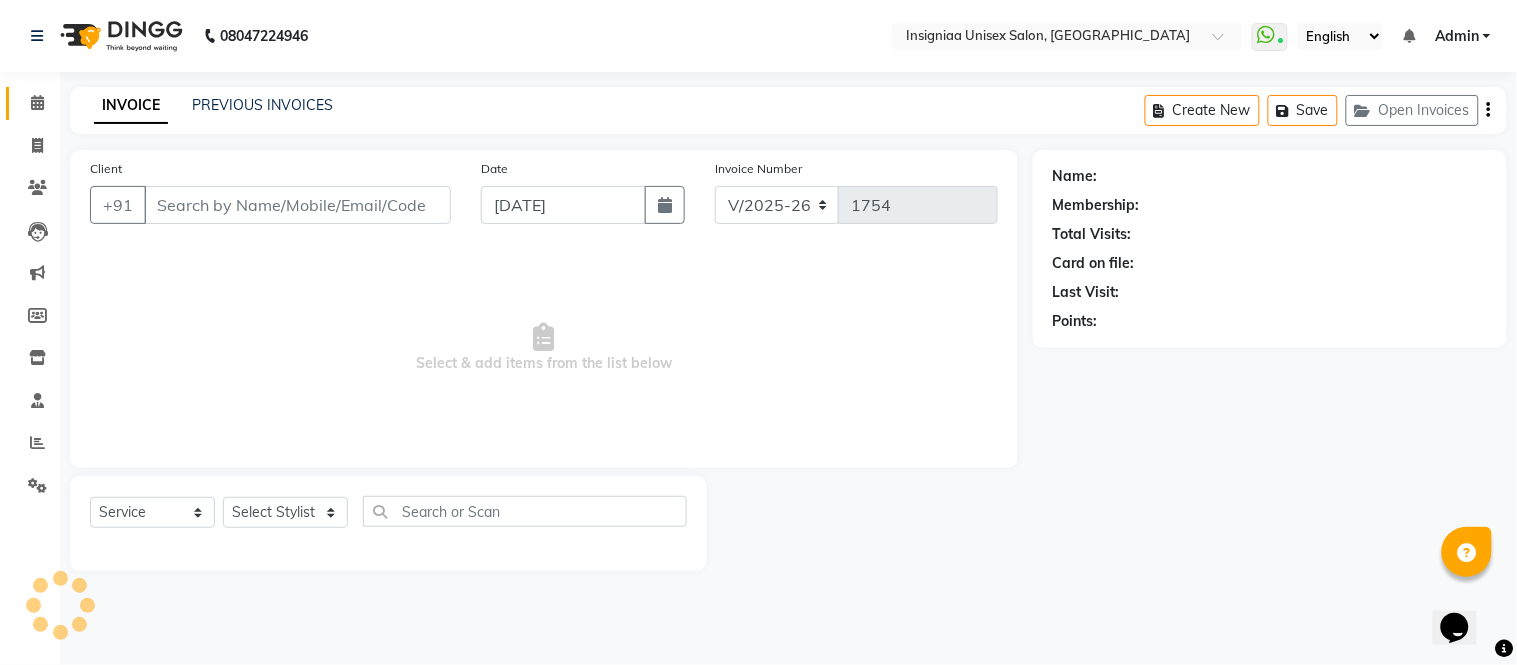 select on "58131" 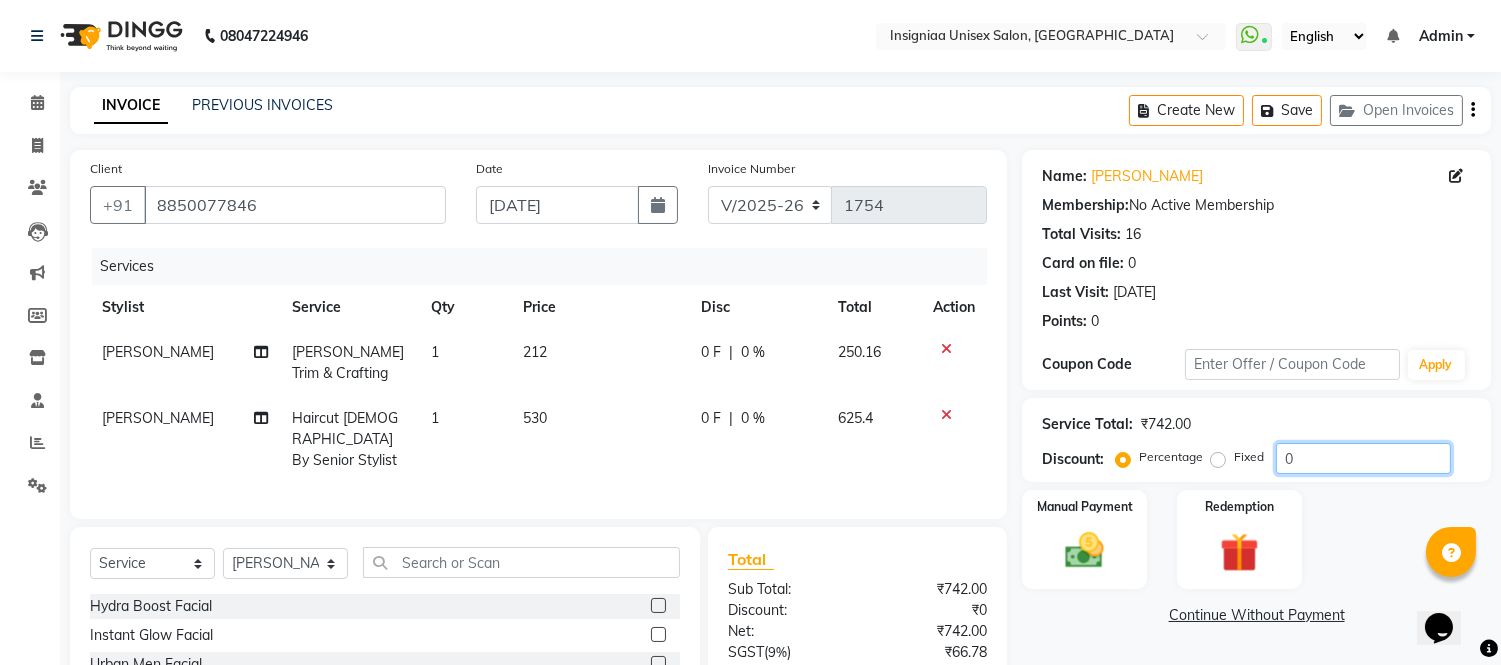 click on "0" 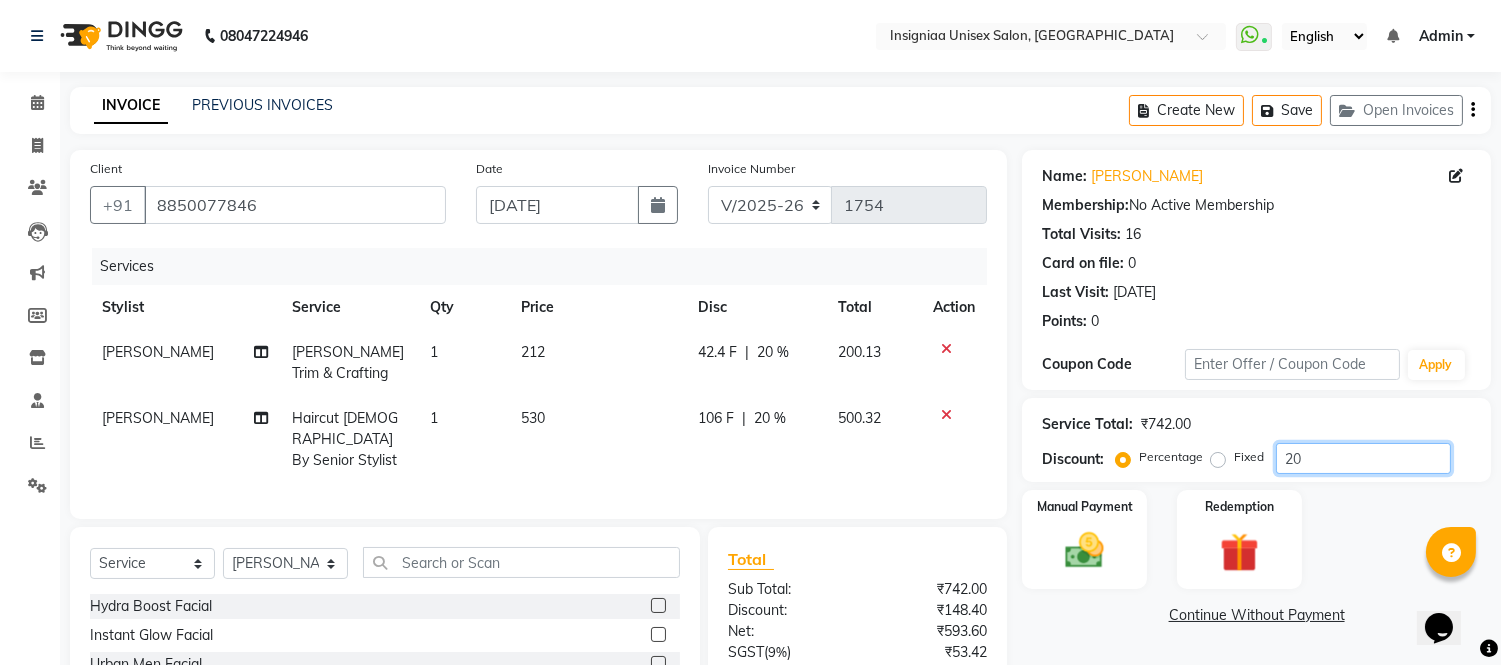 scroll, scrollTop: 202, scrollLeft: 0, axis: vertical 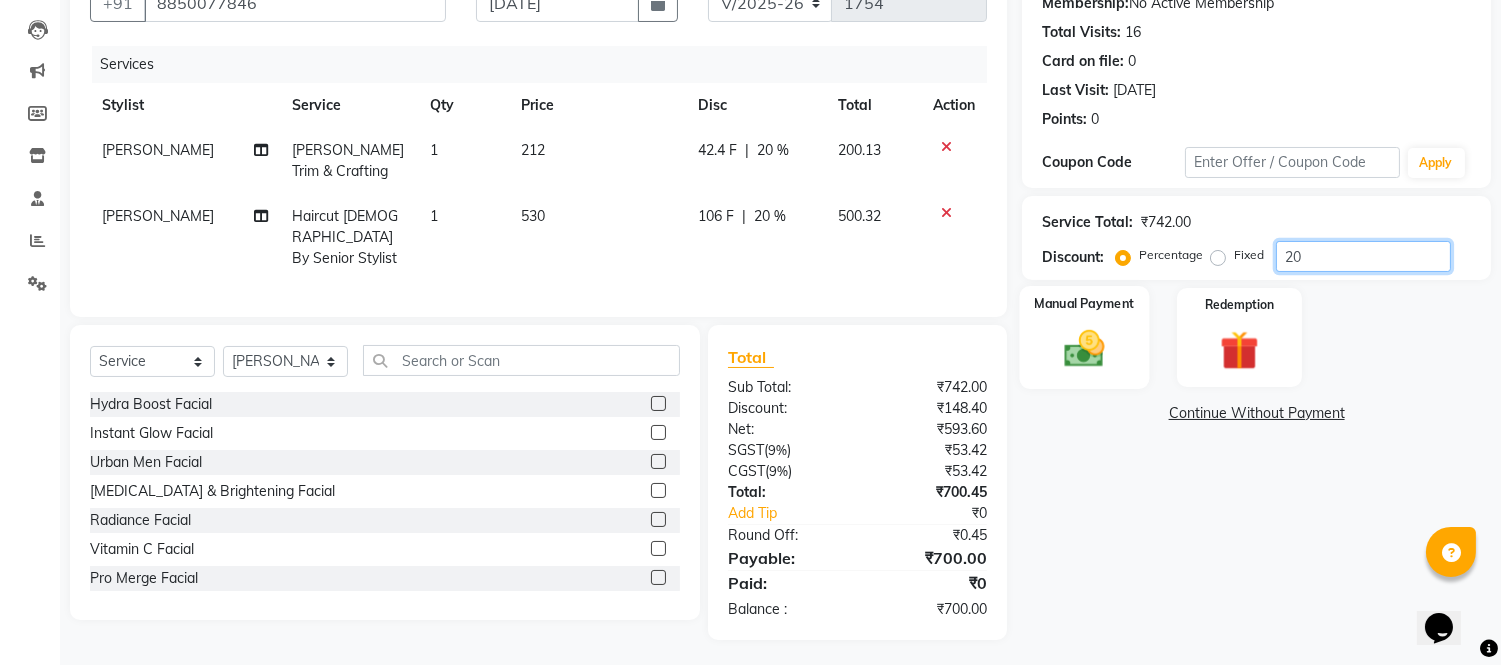 type on "20" 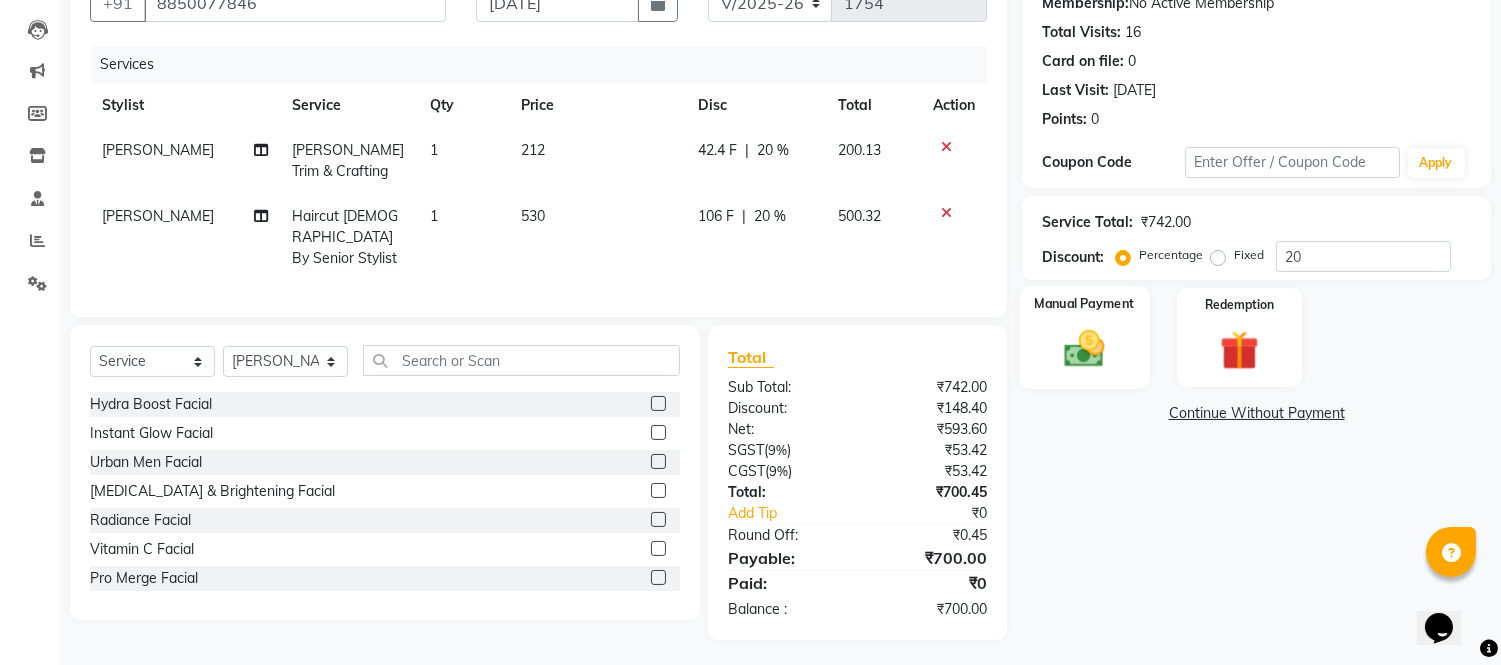 click 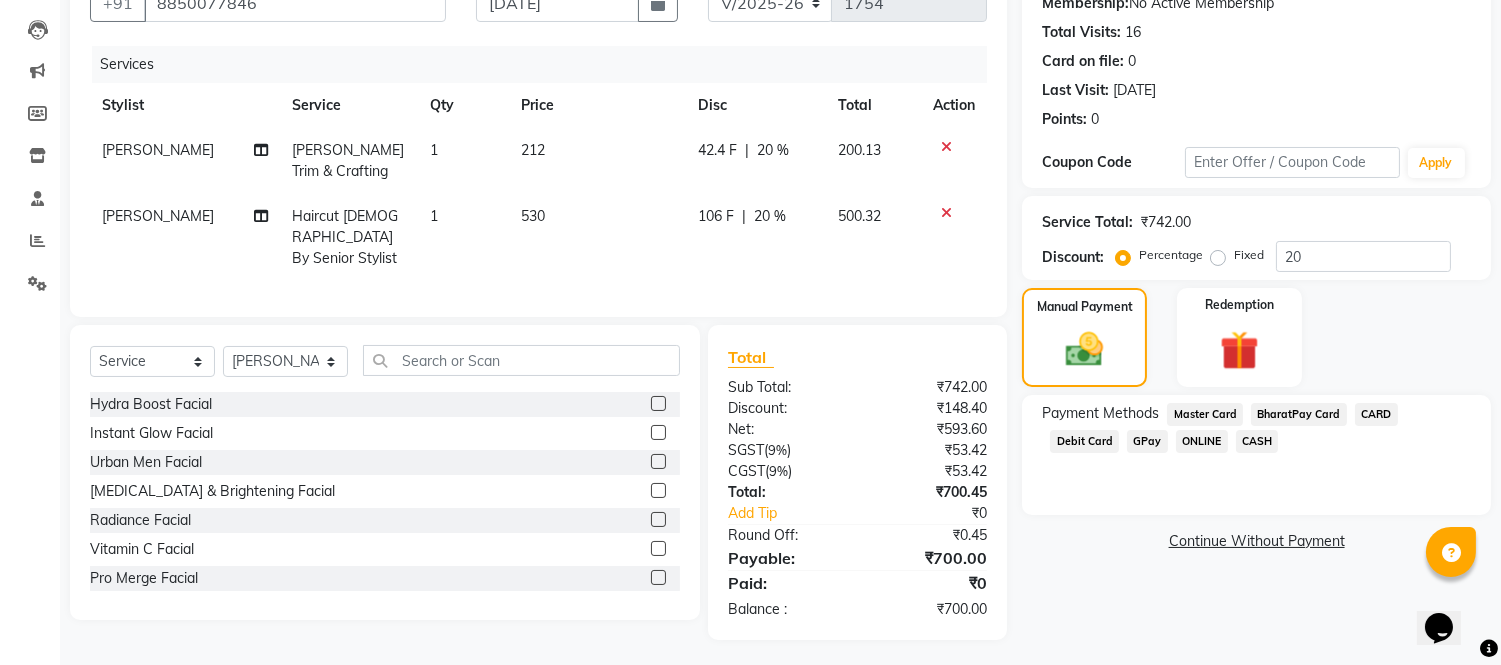 click on "CASH" 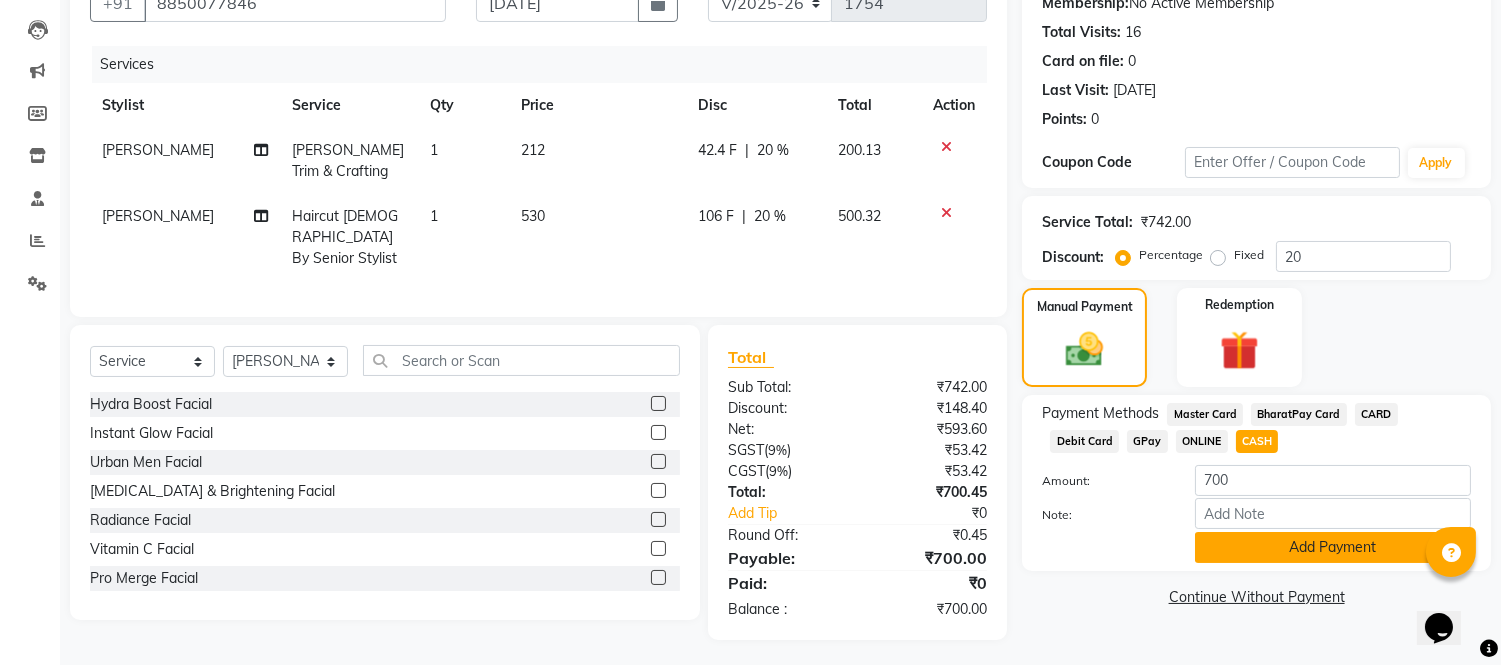 click on "Add Payment" 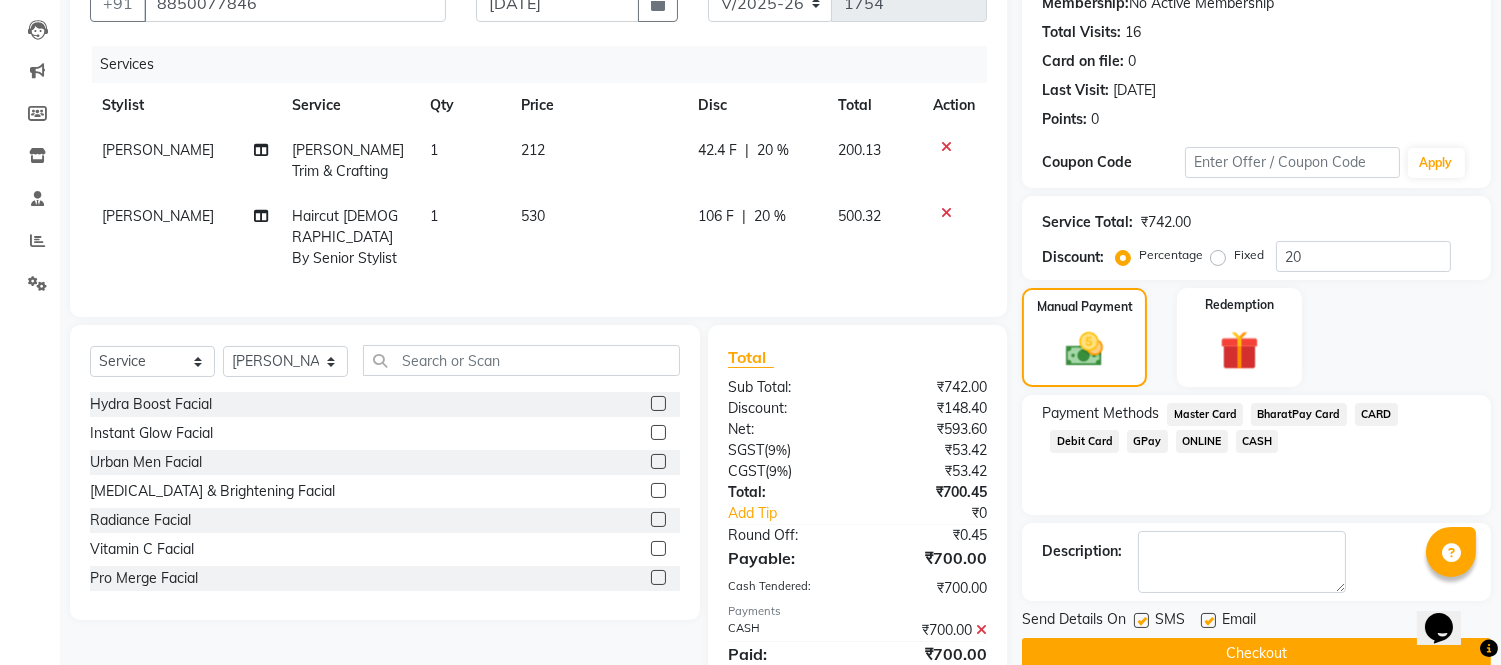 scroll, scrollTop: 222, scrollLeft: 0, axis: vertical 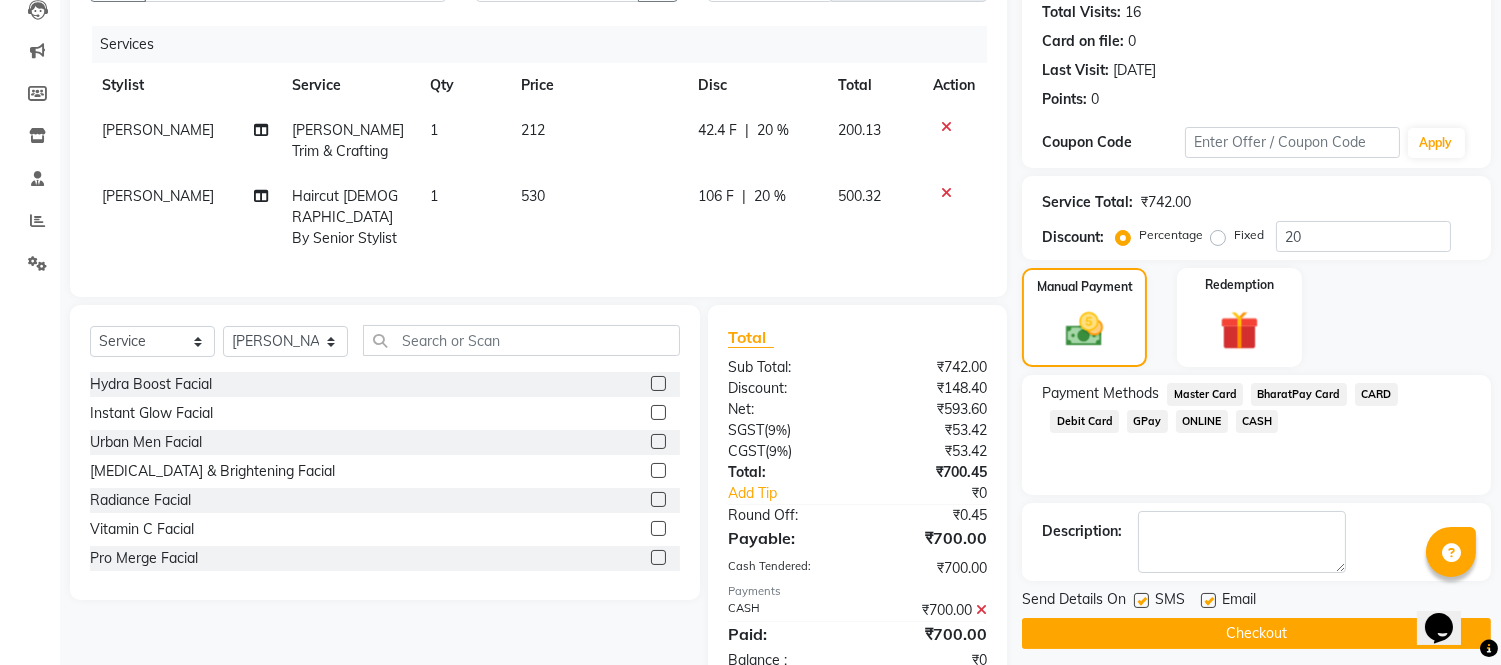 click 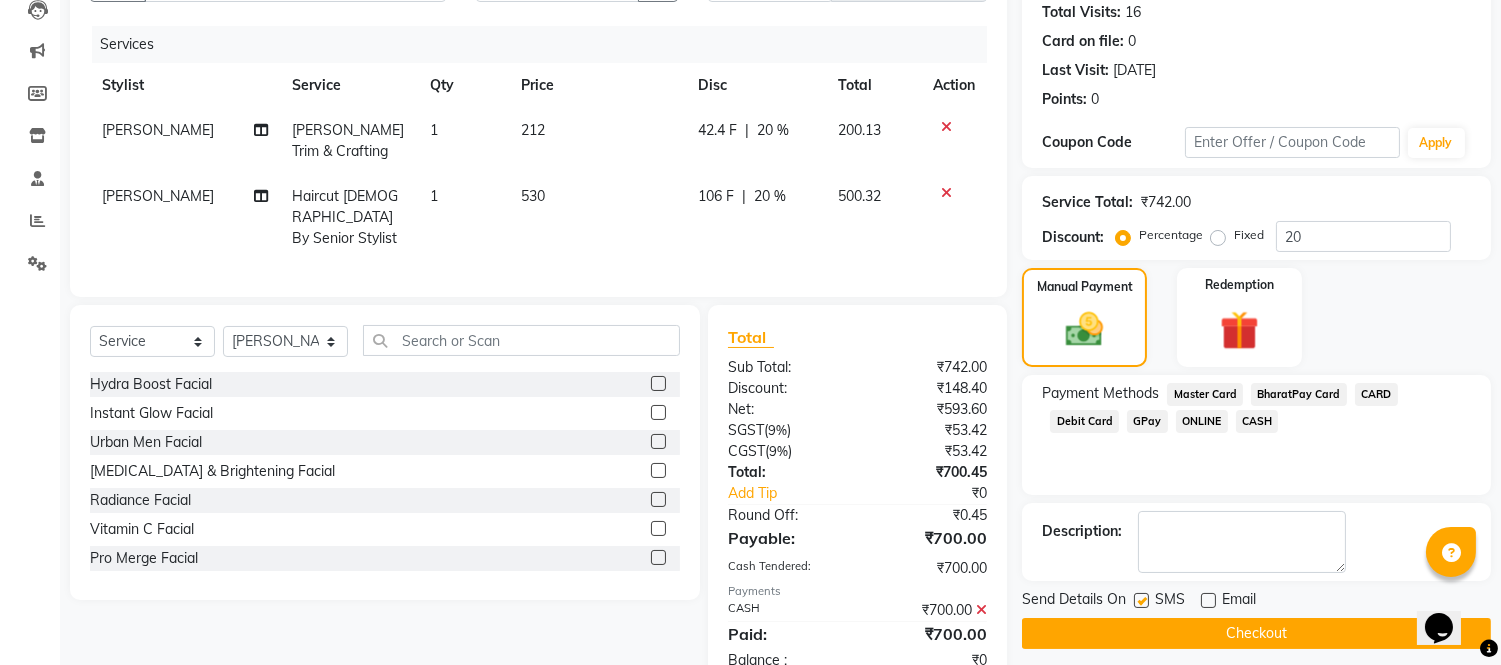 click on "Checkout" 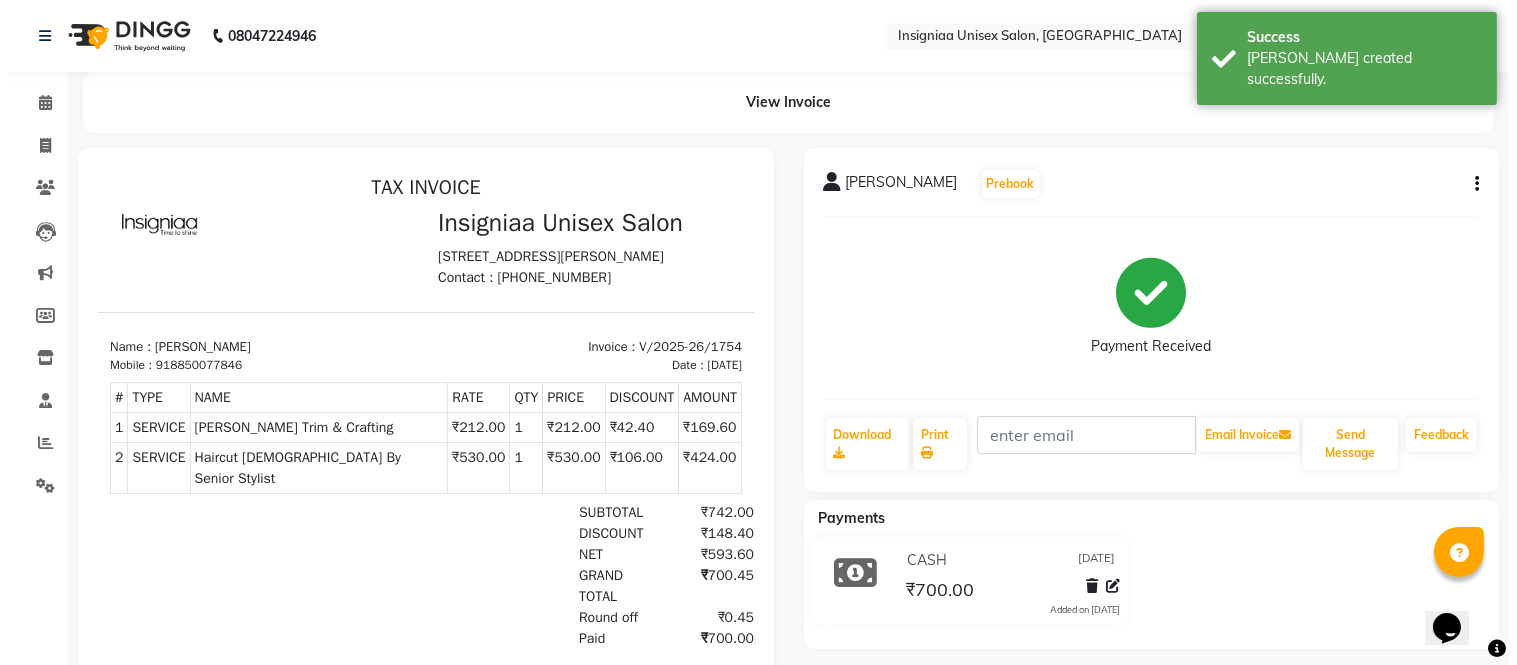 scroll, scrollTop: 0, scrollLeft: 0, axis: both 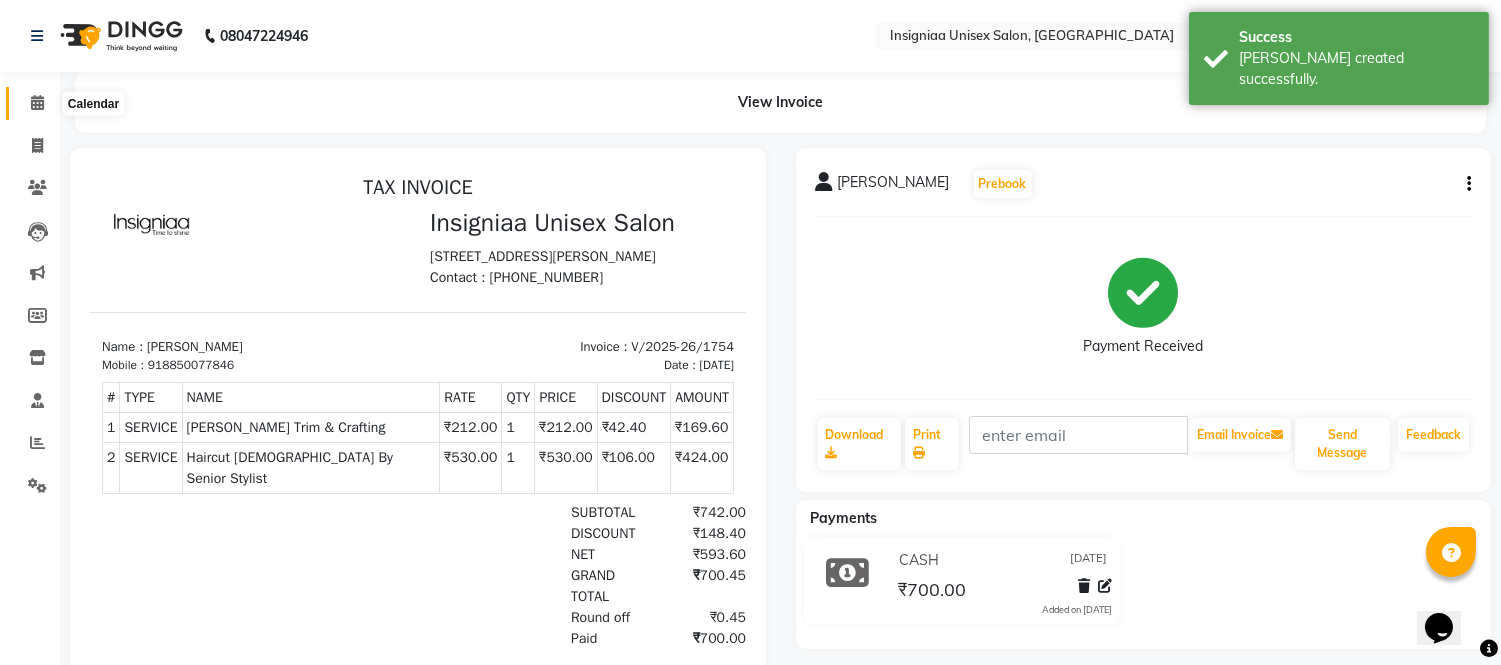 click 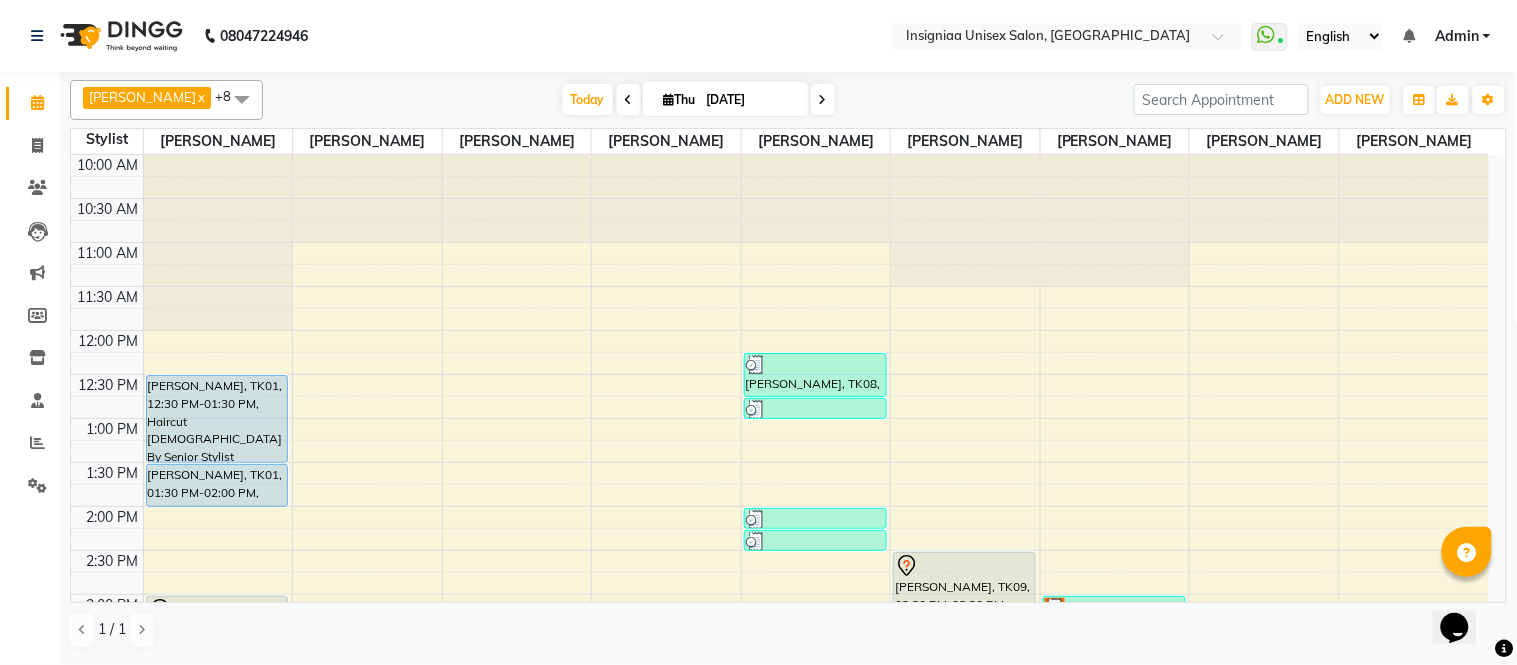 scroll, scrollTop: 222, scrollLeft: 0, axis: vertical 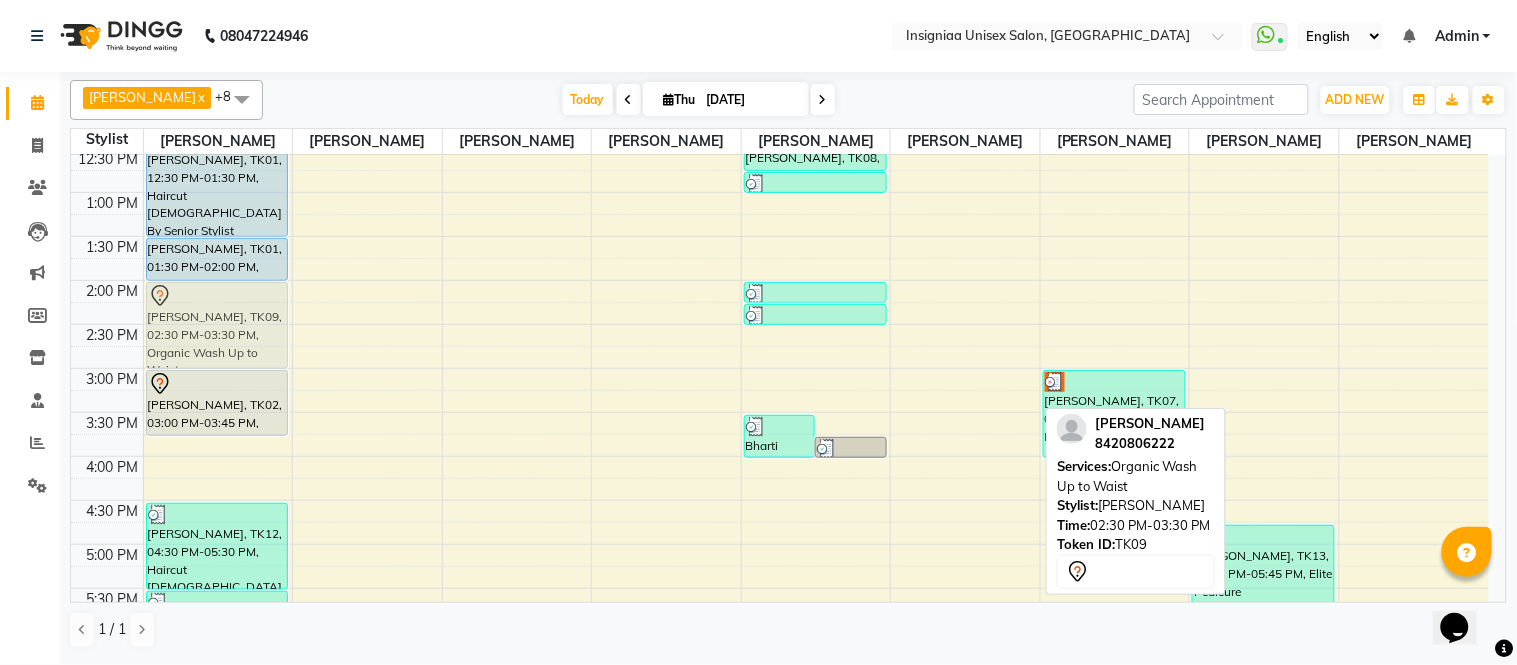 drag, startPoint x: 952, startPoint y: 391, endPoint x: 271, endPoint y: 348, distance: 682.3562 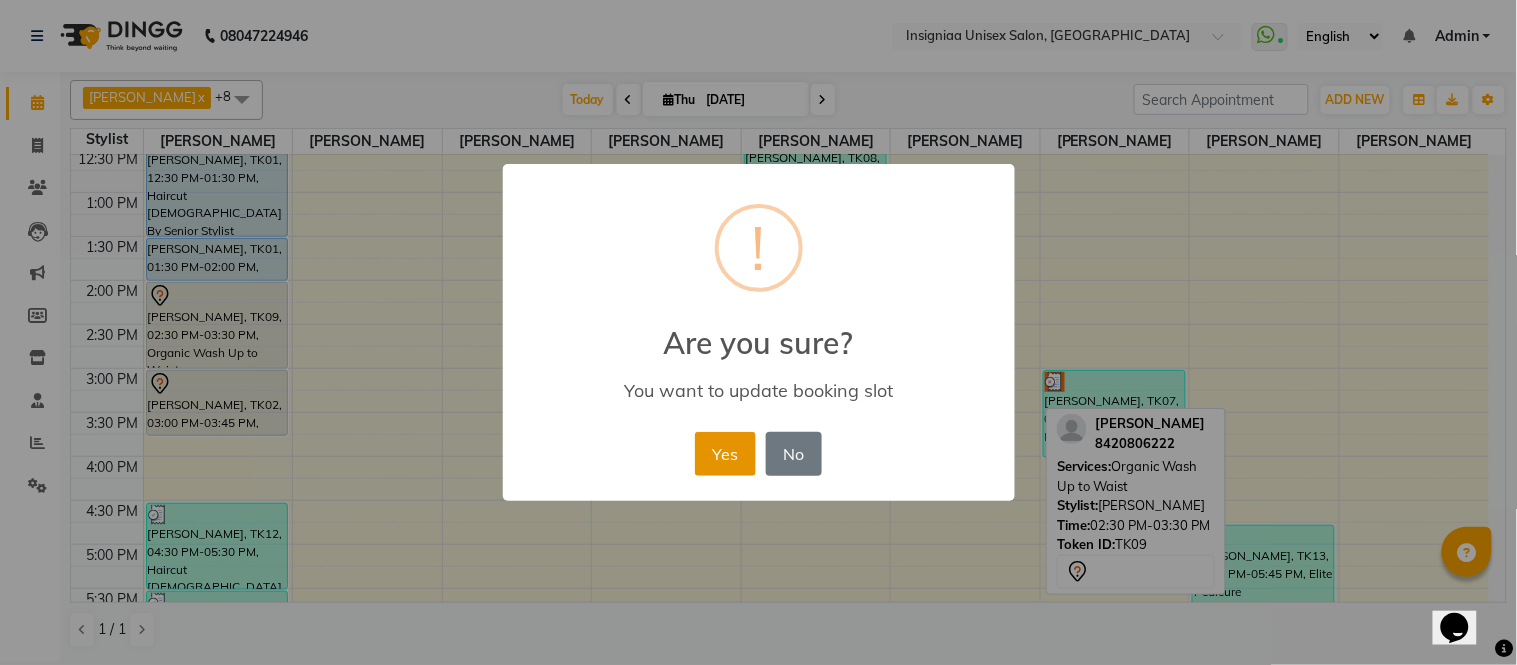 click on "Yes" at bounding box center (725, 454) 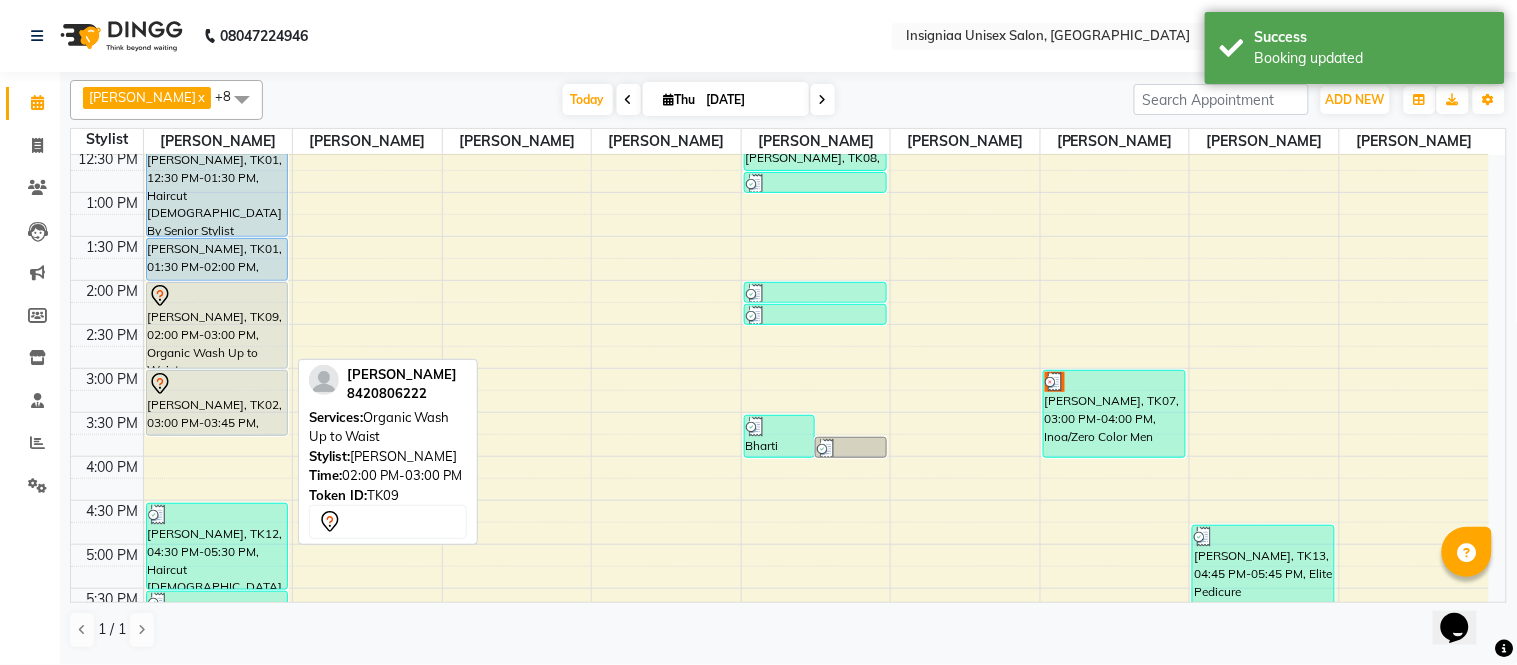 click on "[PERSON_NAME], TK09, 02:00 PM-03:00 PM, Organic Wash Up to Waist" at bounding box center [217, 325] 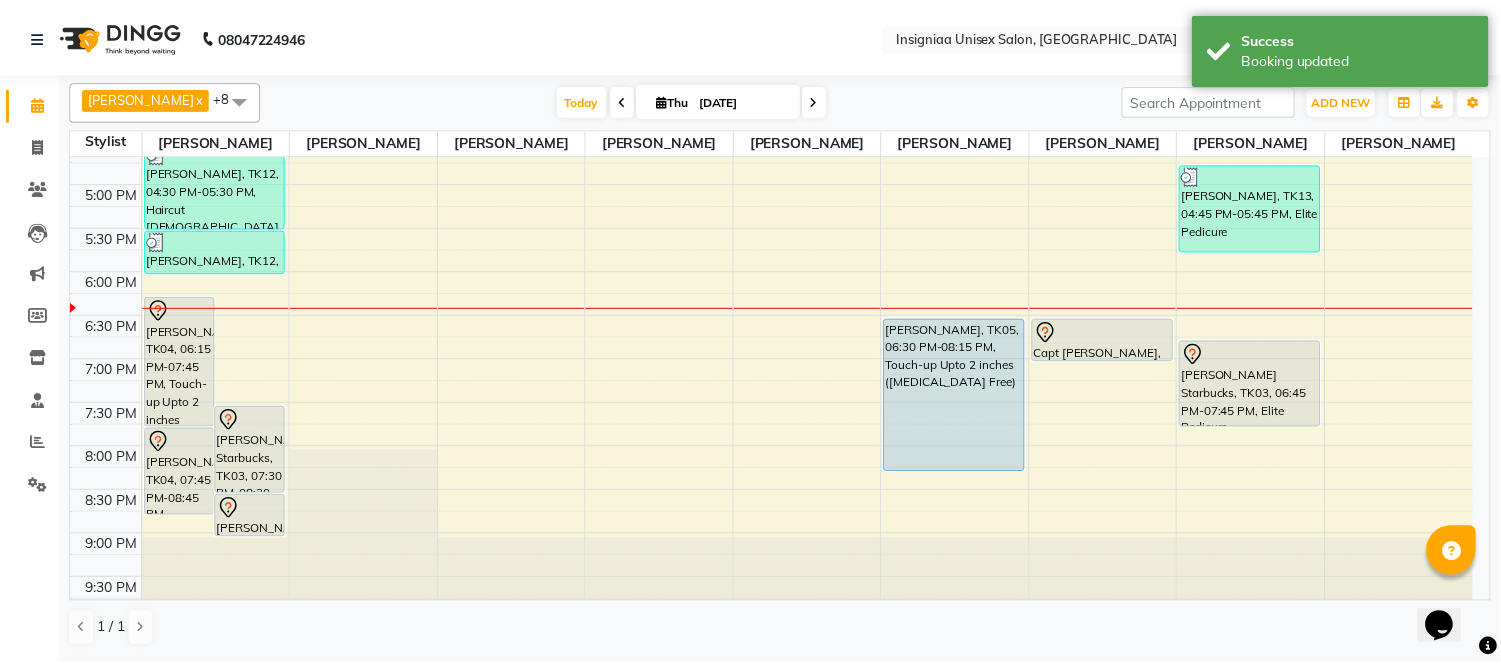 scroll, scrollTop: 613, scrollLeft: 0, axis: vertical 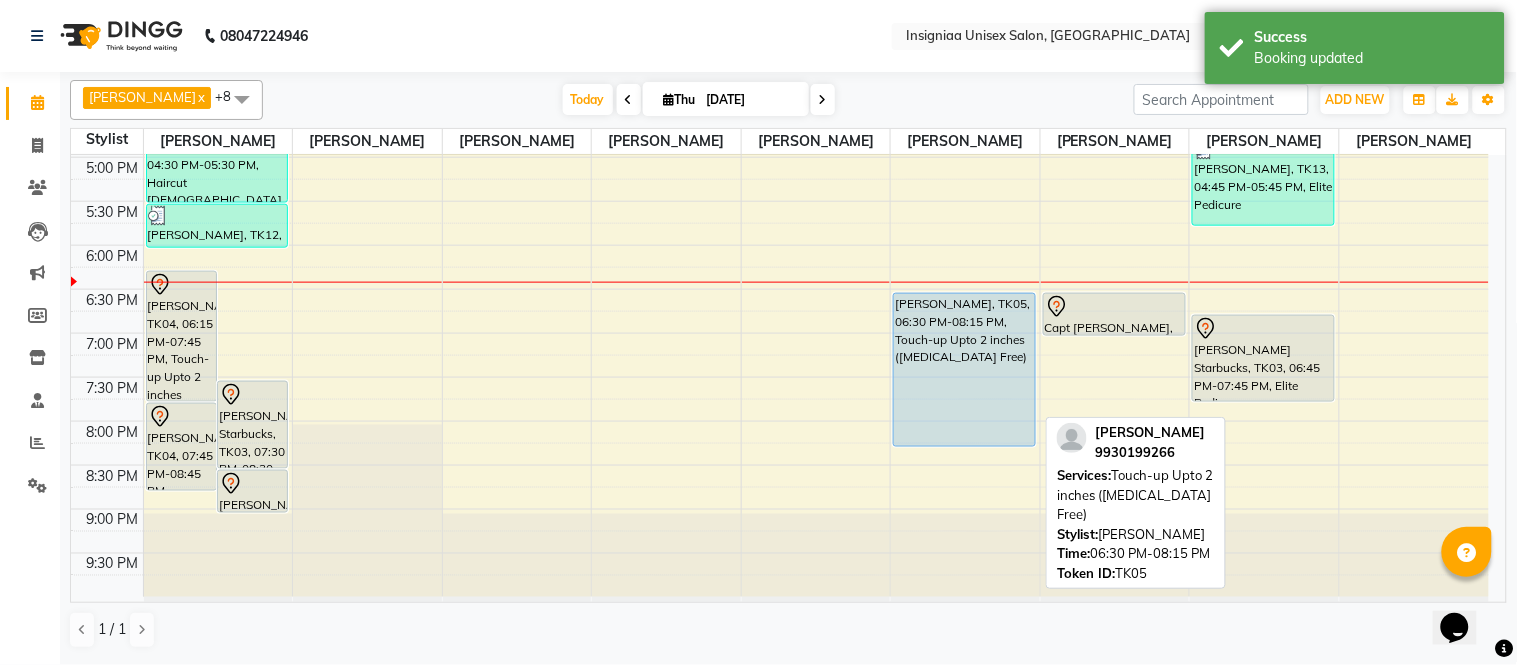 click on "[PERSON_NAME], TK05, 06:30 PM-08:15 PM, Touch-up Upto 2 inches ([MEDICAL_DATA] Free)" at bounding box center (964, 370) 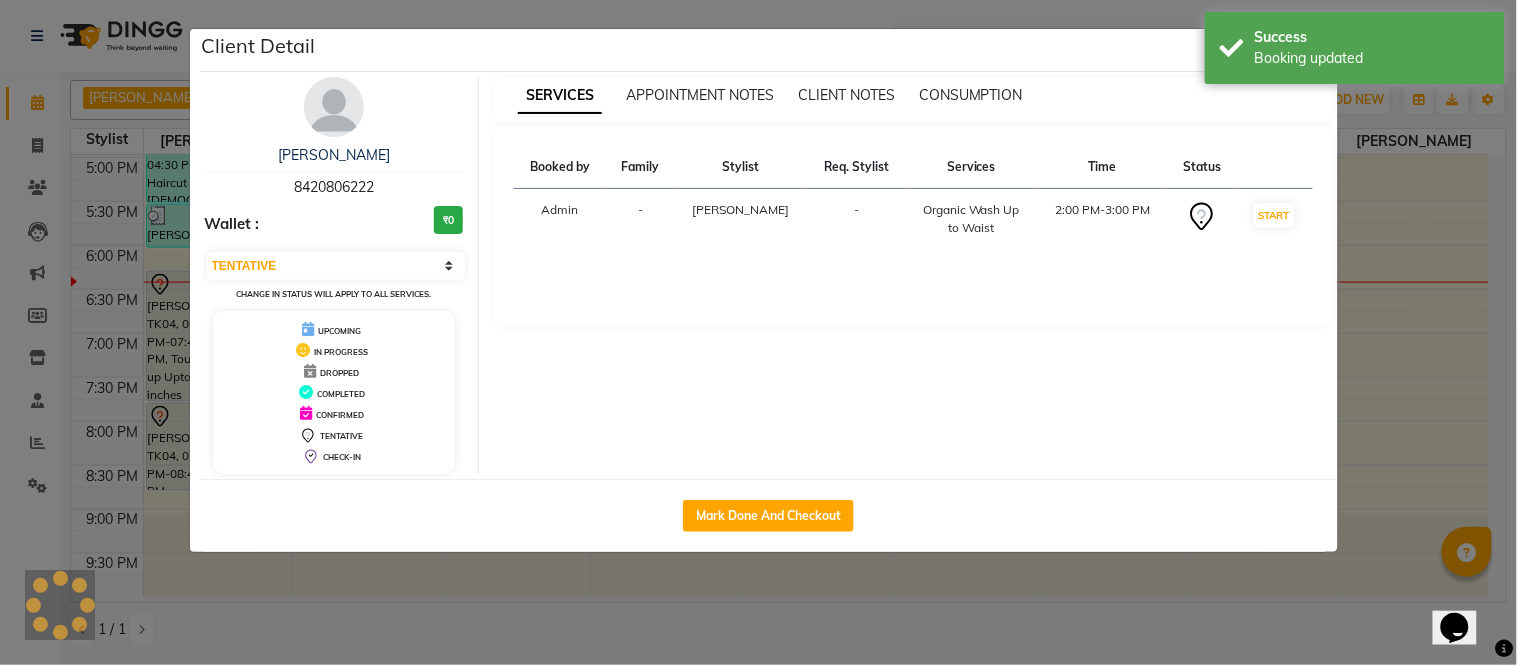 select on "5" 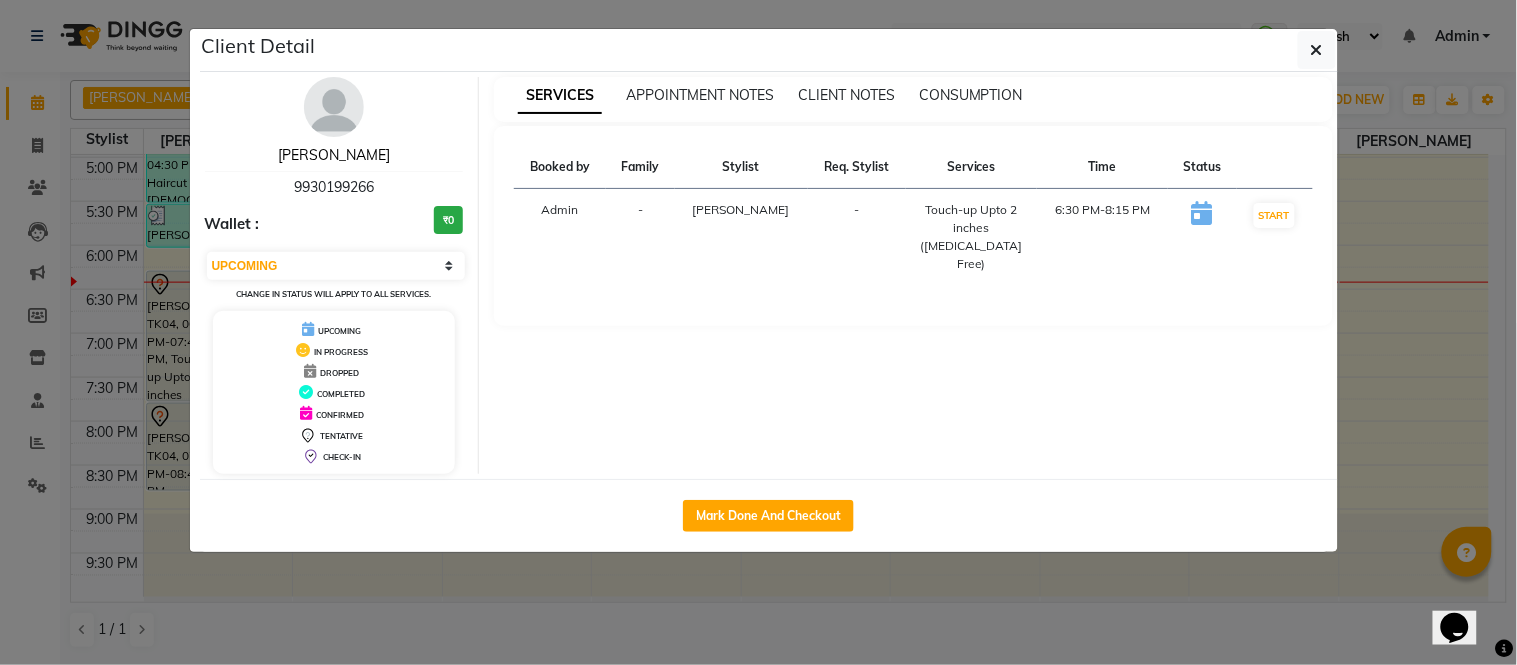 click on "[PERSON_NAME]" at bounding box center (334, 155) 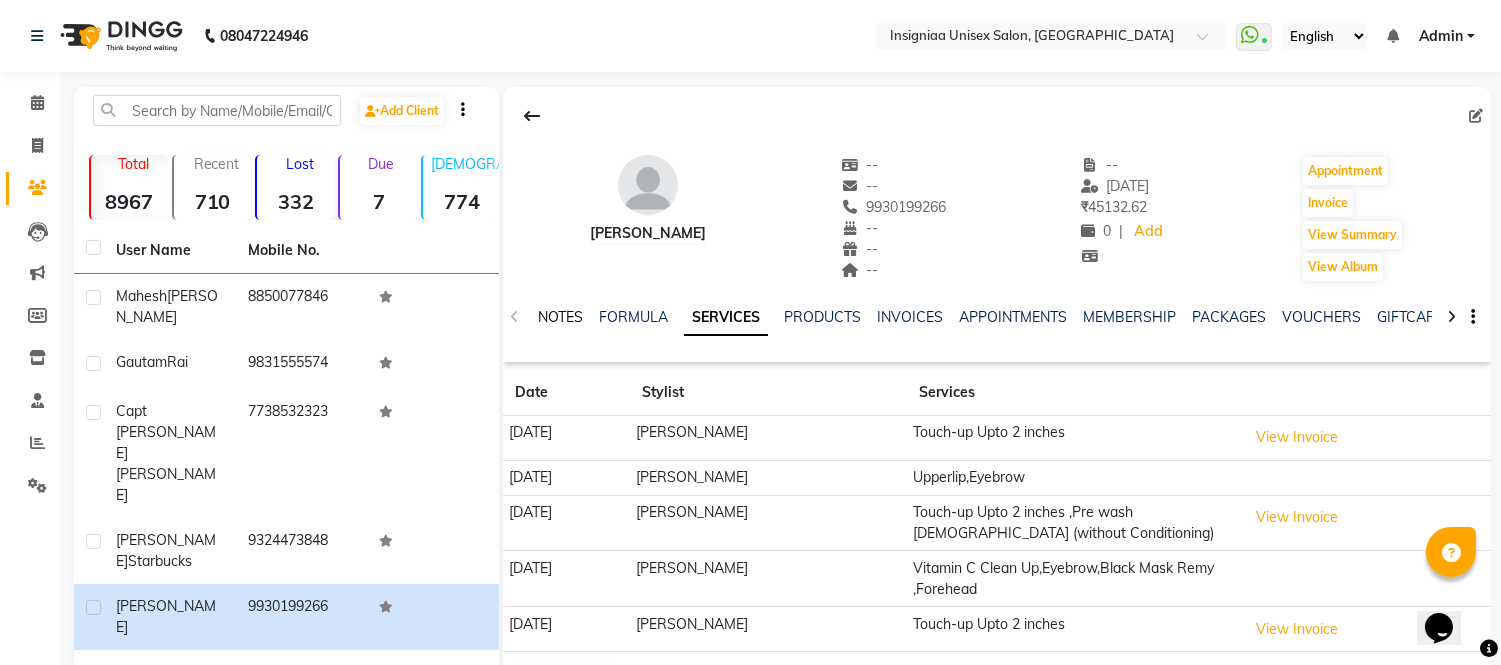 click on "NOTES" 